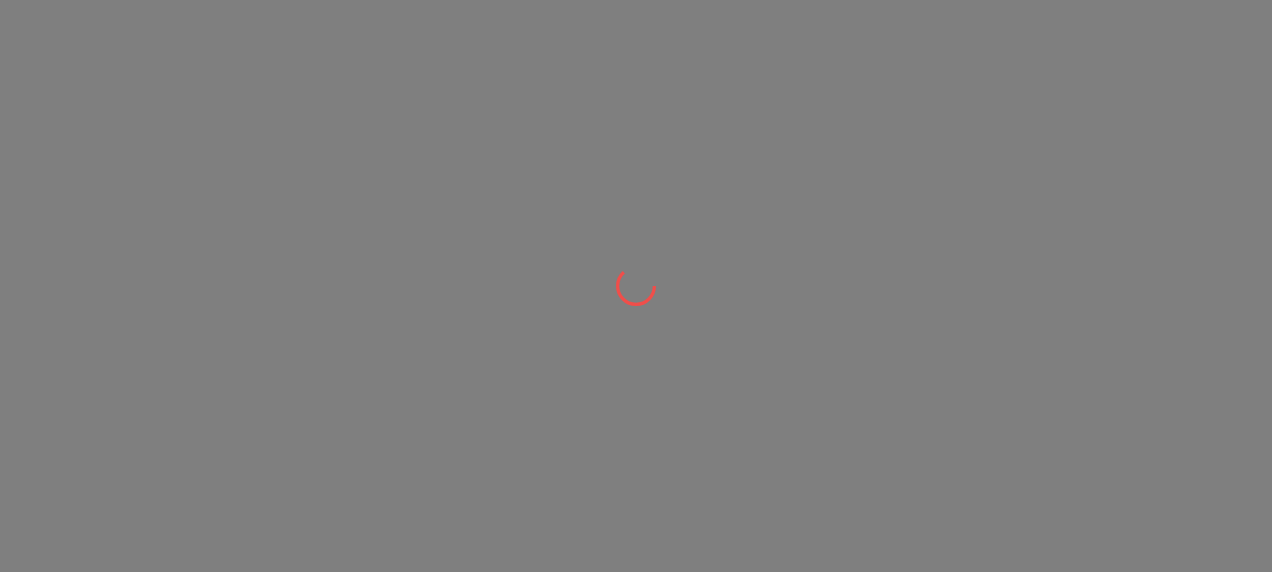 scroll, scrollTop: 0, scrollLeft: 0, axis: both 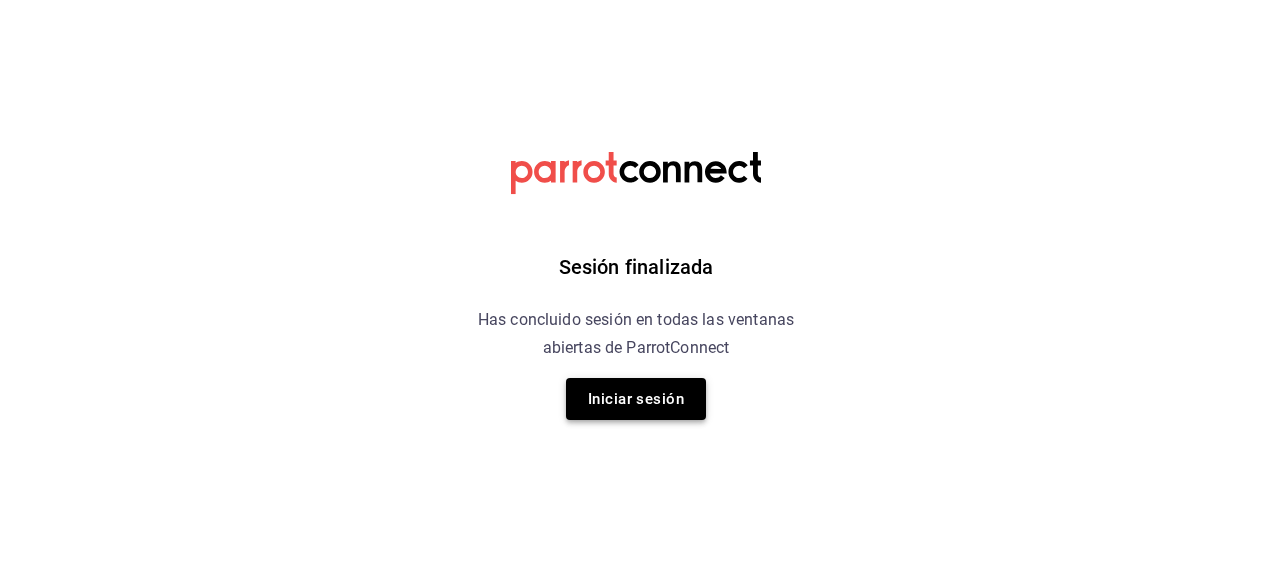 click on "Iniciar sesión" at bounding box center [636, 399] 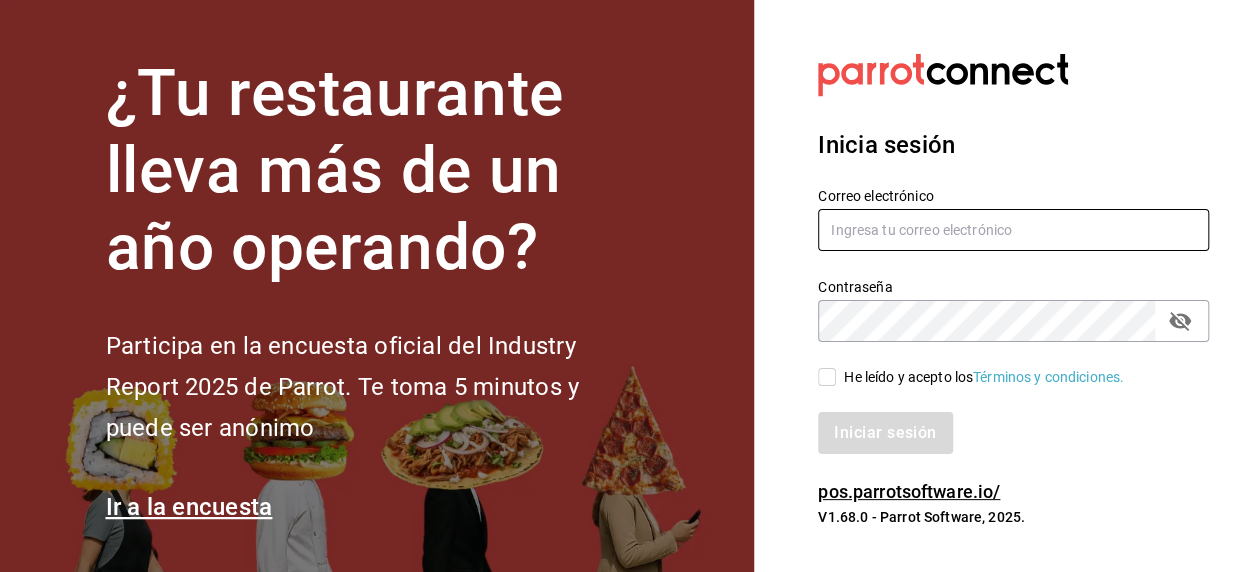 type on "jac872115@gmail.com" 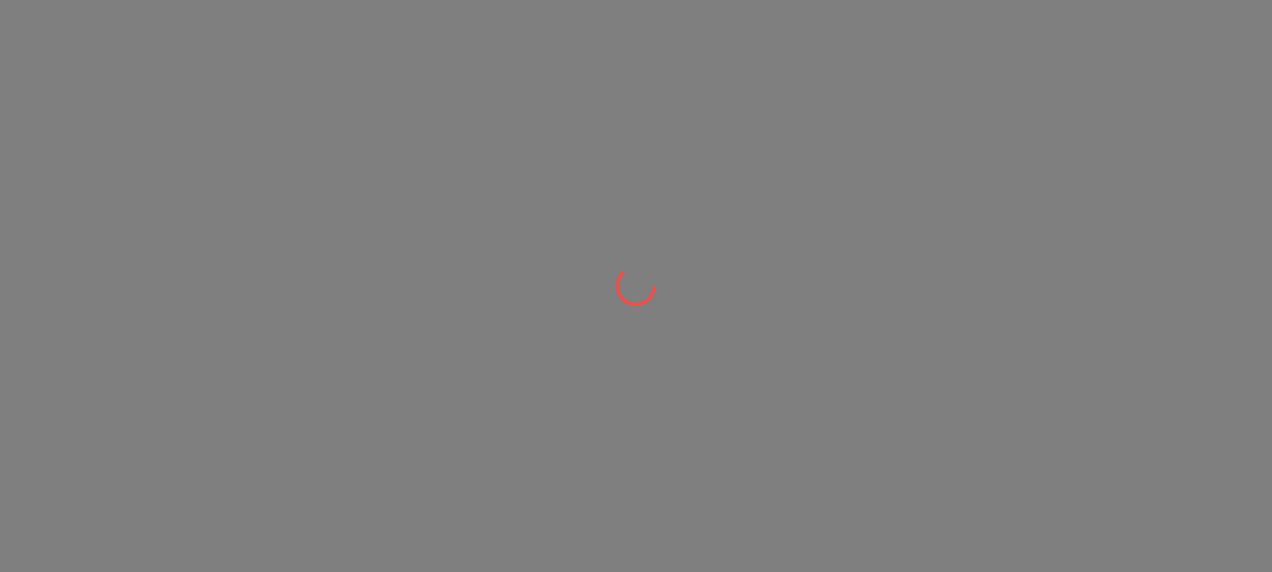scroll, scrollTop: 0, scrollLeft: 0, axis: both 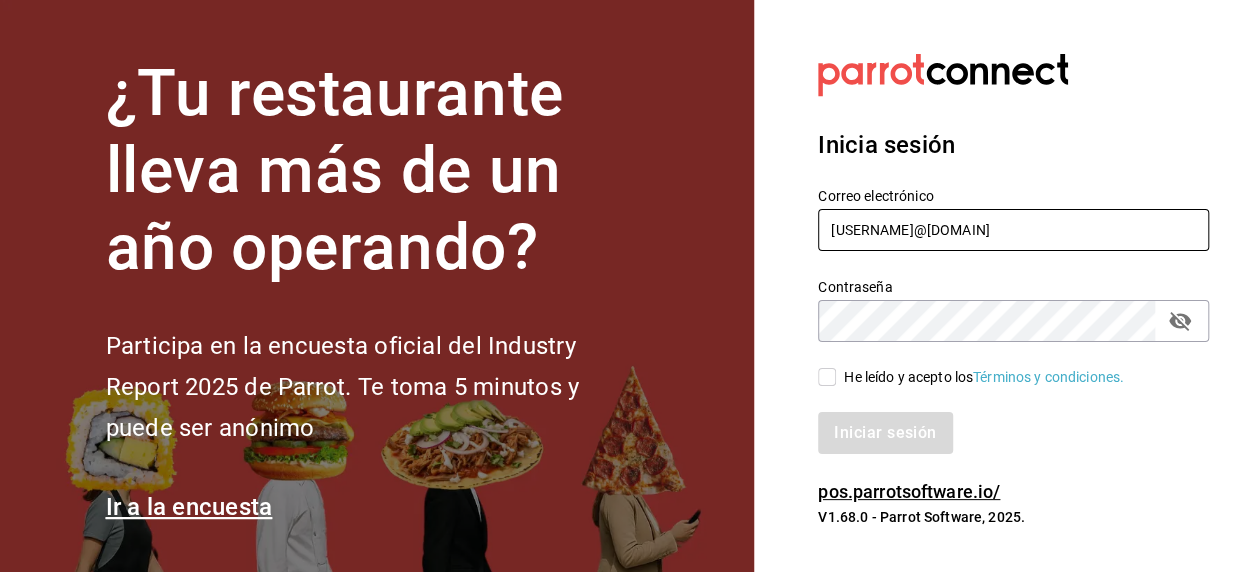 drag, startPoint x: 991, startPoint y: 230, endPoint x: 726, endPoint y: 235, distance: 265.04718 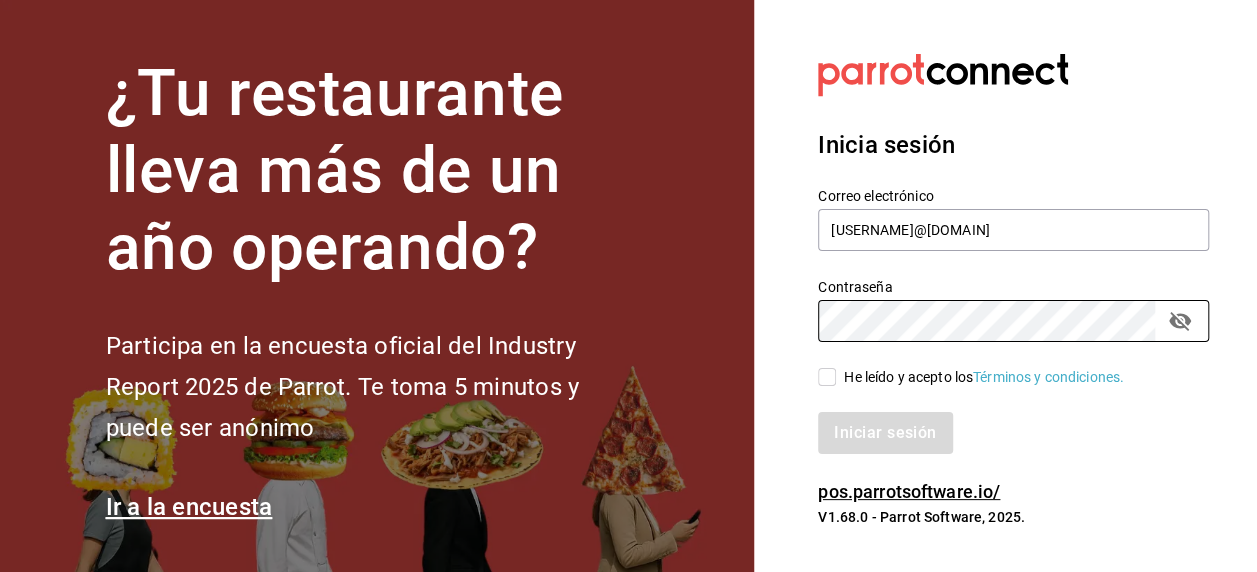 click on "Iniciar sesión" at bounding box center (1001, 421) 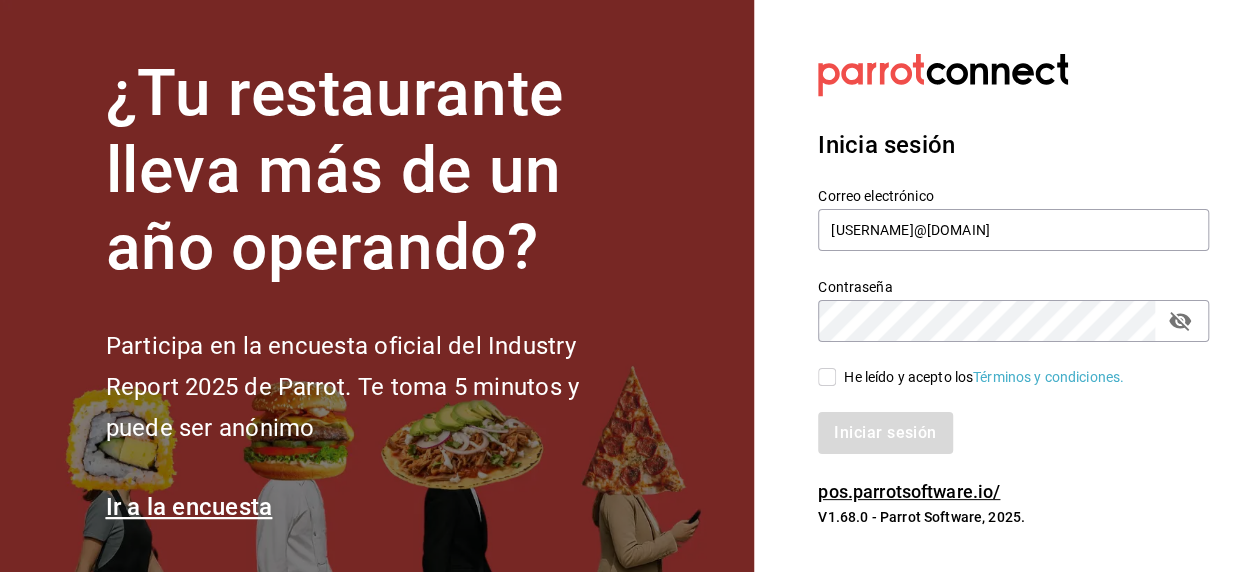 click on "He leído y acepto los  Términos y condiciones." at bounding box center [827, 377] 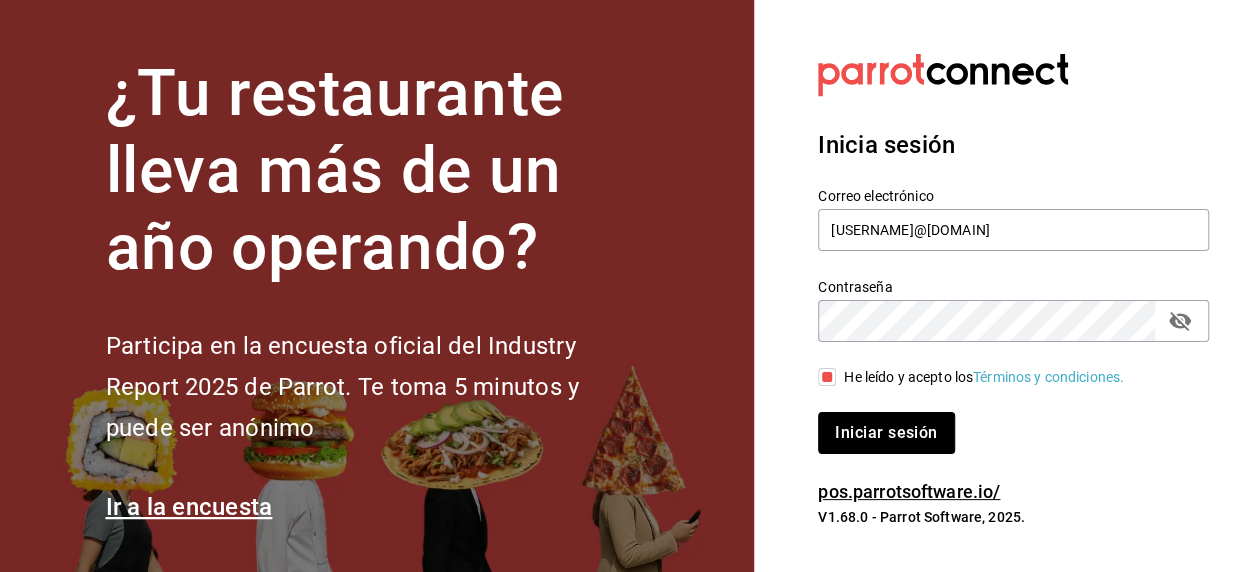 click on "Iniciar sesión" at bounding box center (886, 433) 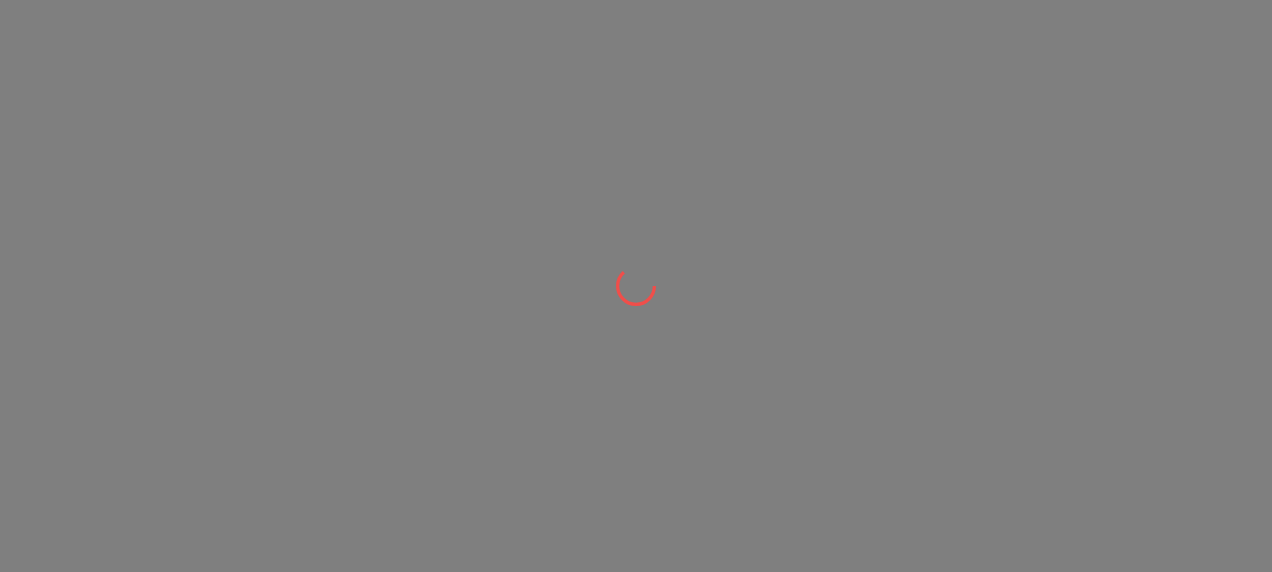 scroll, scrollTop: 0, scrollLeft: 0, axis: both 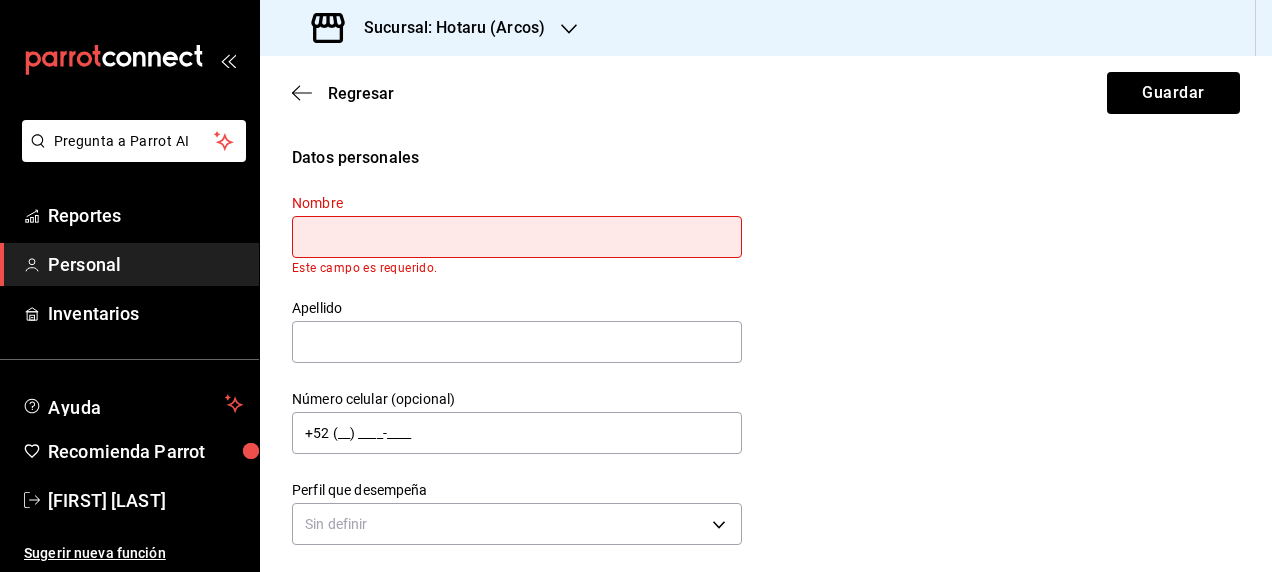 click on "Personal" at bounding box center (145, 264) 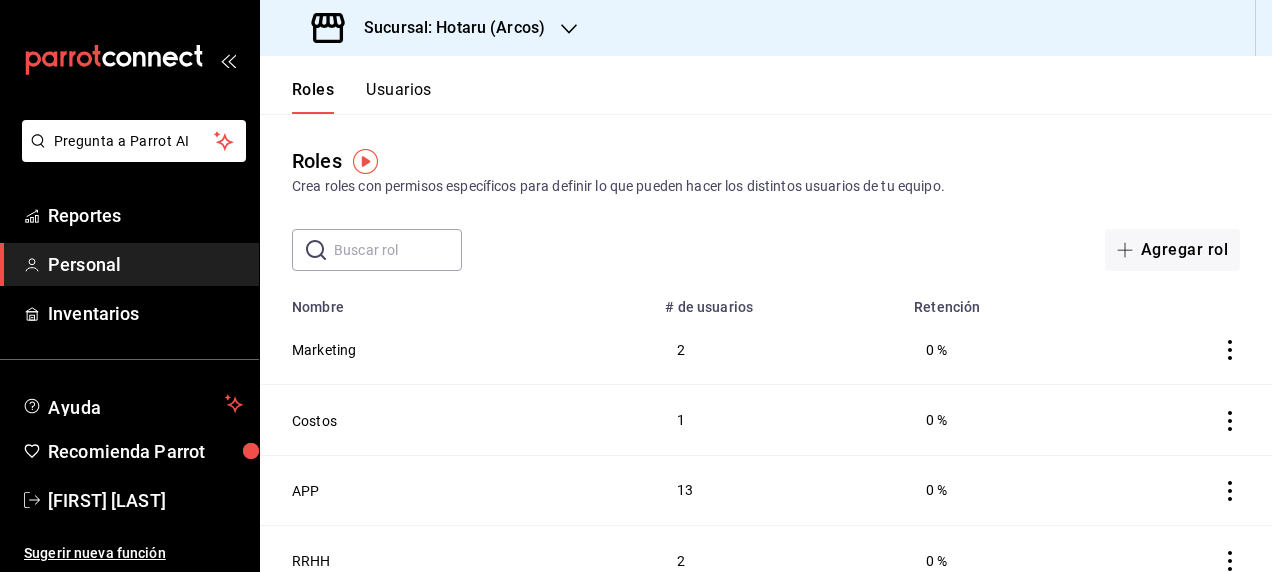 click on "Usuarios" at bounding box center [399, 97] 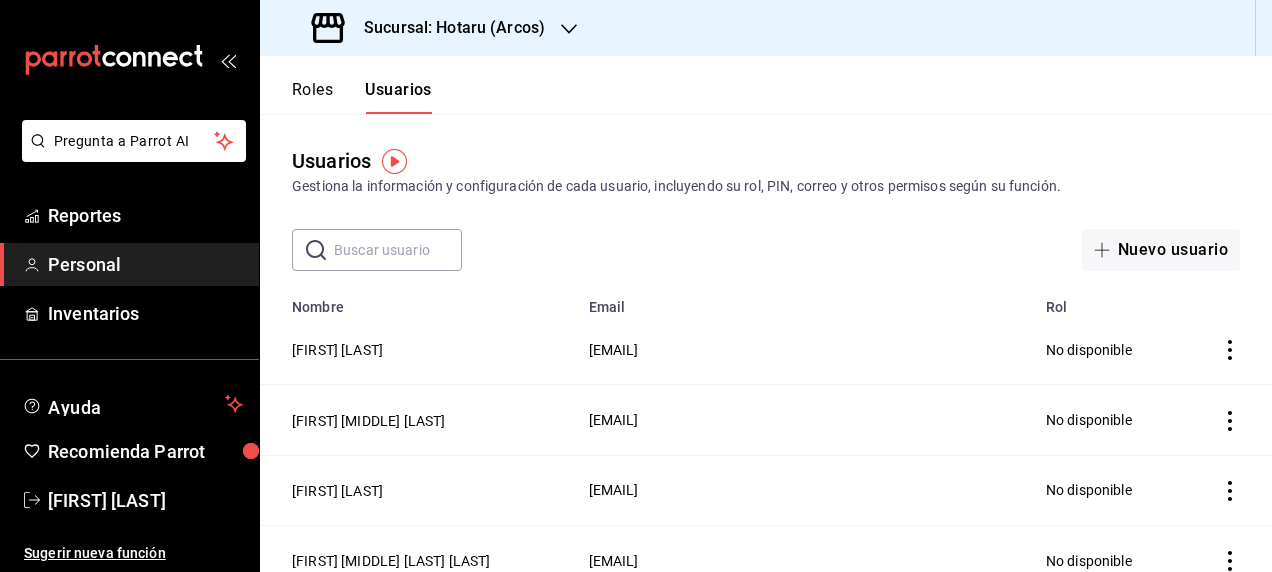 drag, startPoint x: 352, startPoint y: 248, endPoint x: 376, endPoint y: 242, distance: 24.738634 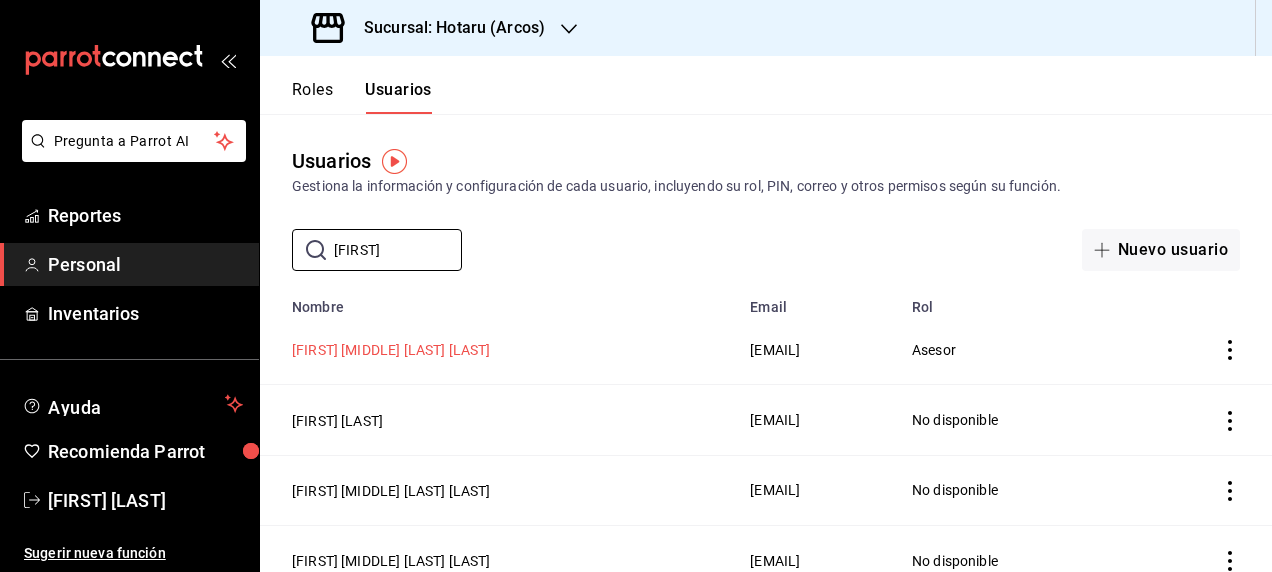type on "david" 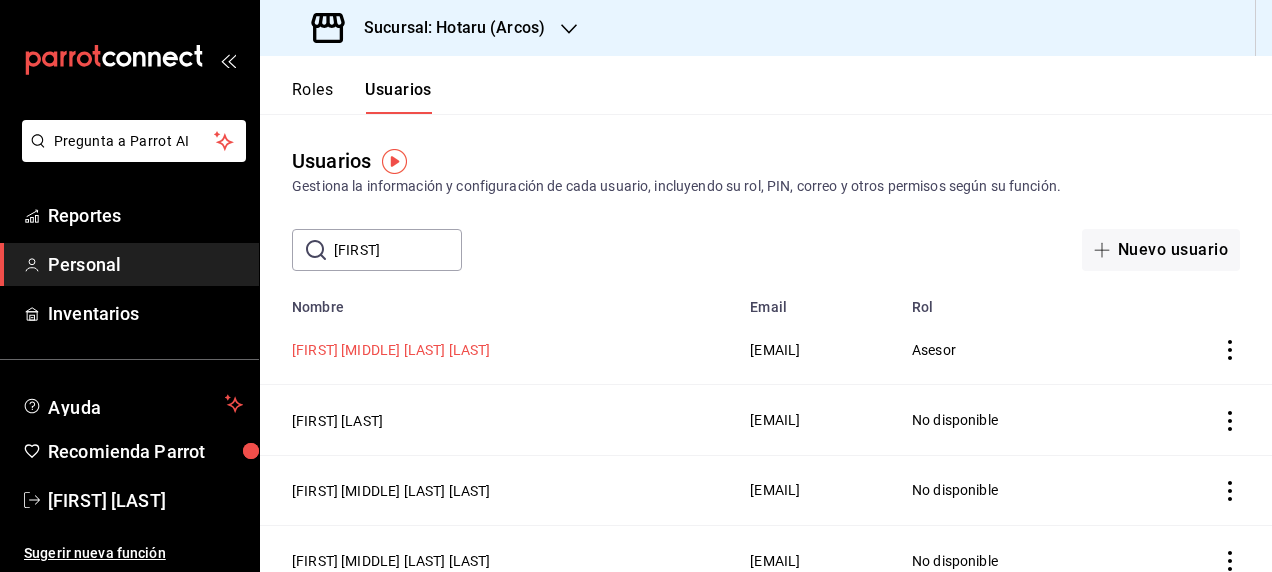click on "[FIRST] [MIDDLE] [LAST] [LAST]" at bounding box center [391, 350] 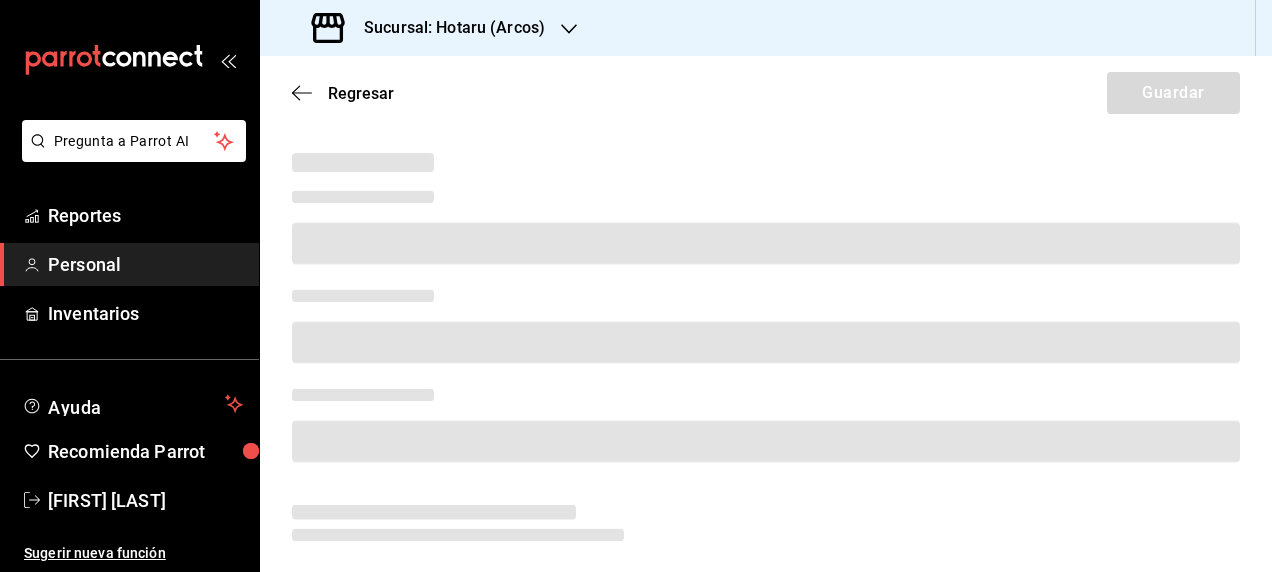 click on "Regresar Guardar" at bounding box center [766, 492] 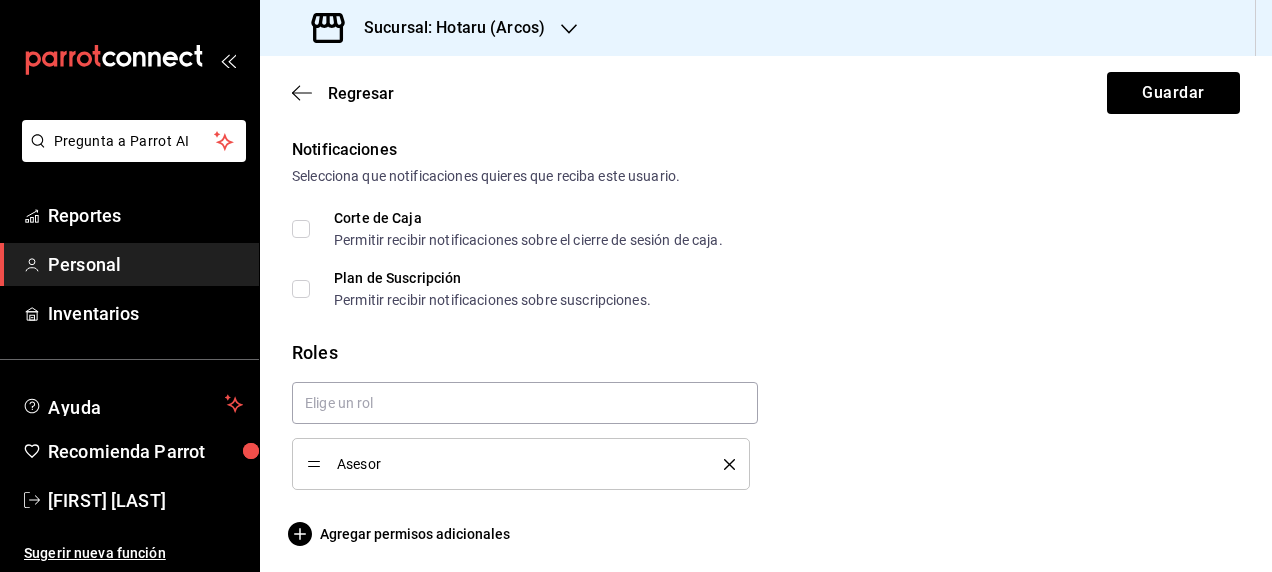 scroll, scrollTop: 1031, scrollLeft: 0, axis: vertical 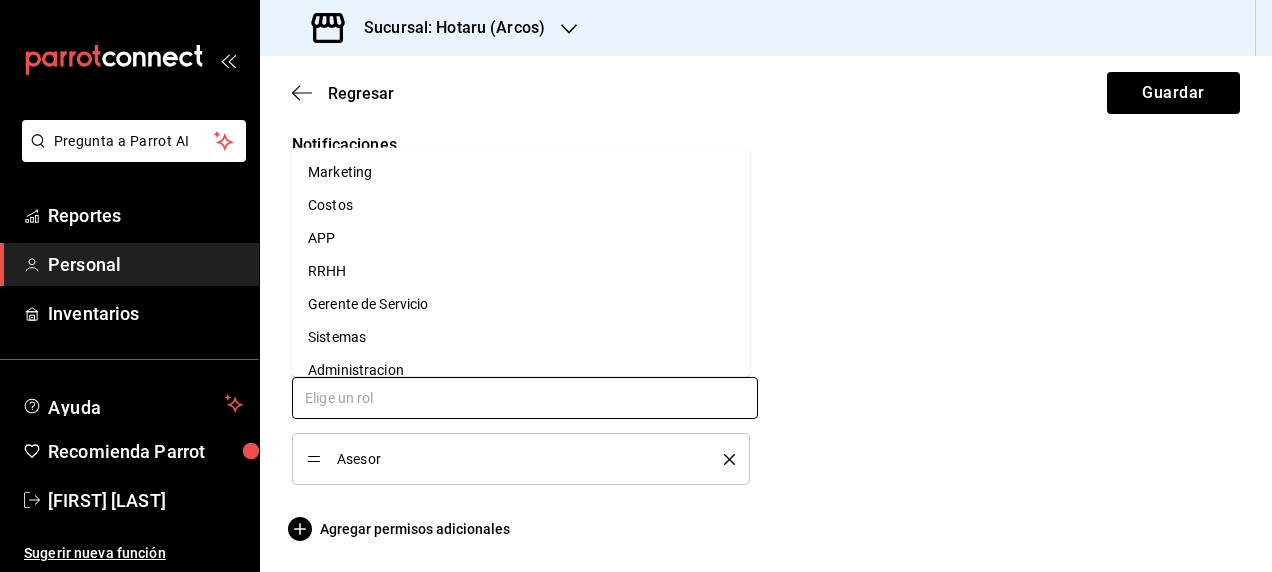click at bounding box center [525, 398] 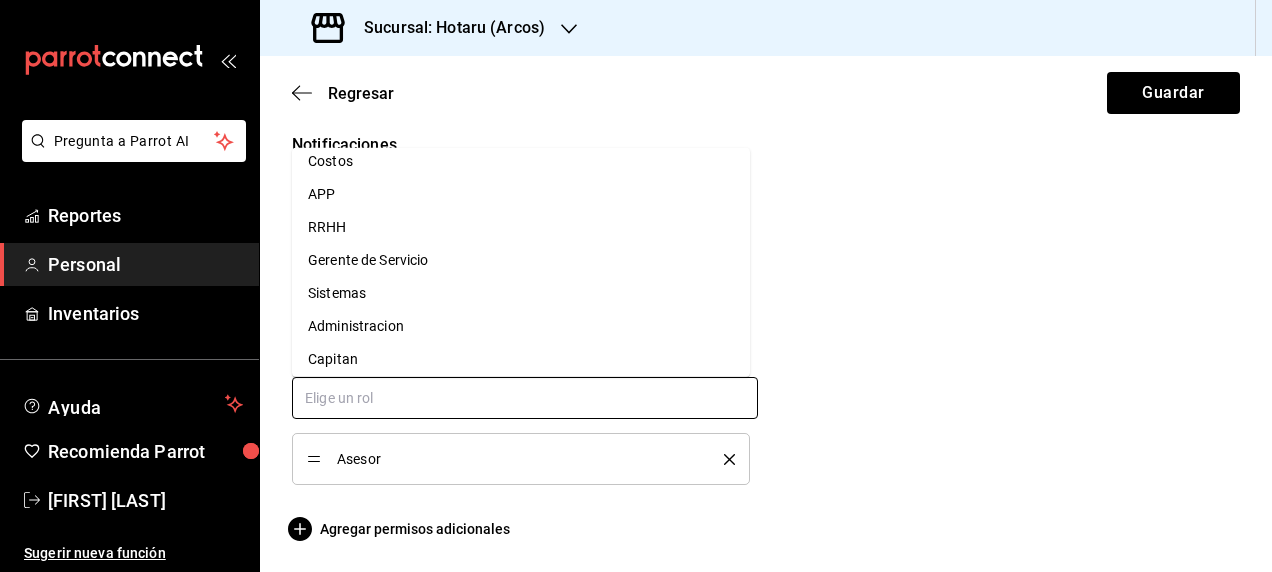 scroll, scrollTop: 84, scrollLeft: 0, axis: vertical 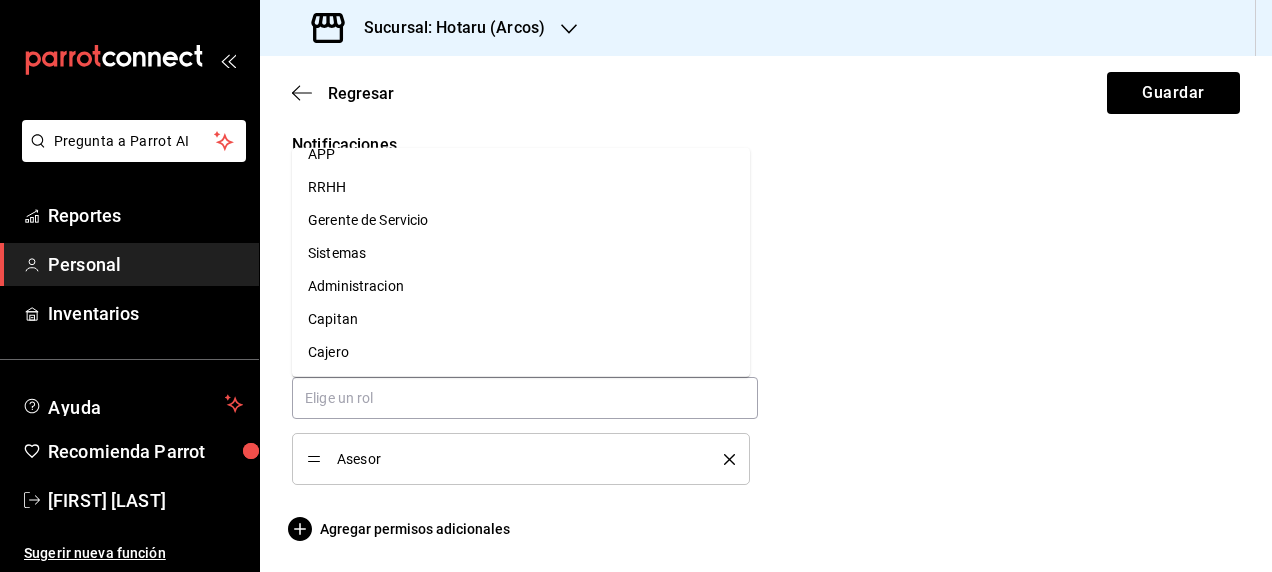 click on "Asesor" at bounding box center [515, 459] 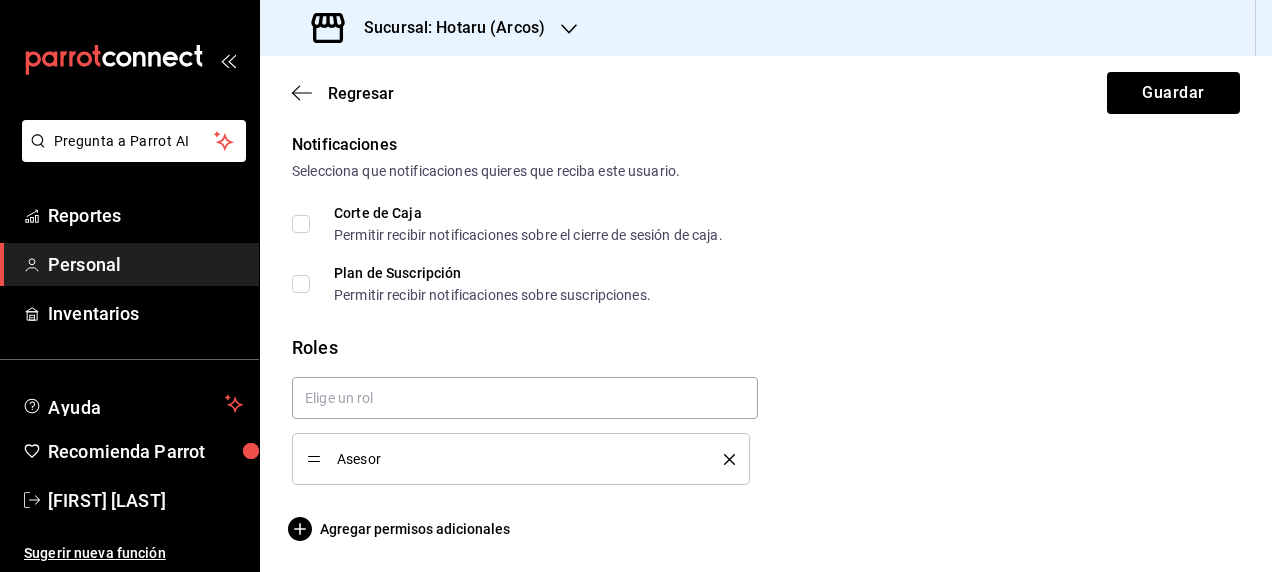 click on "Datos personales Nombre DAVID MARIO Apellido BARRIOS RODRIGUEZ Número celular (opcional) +52 (__) ____-____ Perfil que desempeña Mesero WAITER Accesos Selecciona a que plataformas tendrá acceso este usuario. Administrador Web Posibilidad de iniciar sesión en la oficina administrativa de un restaurante.  Acceso al Punto de venta Posibilidad de autenticarse en el POS mediante PIN.  Iniciar sesión en terminal (correo electrónico o QR) Los usuarios podrán iniciar sesión y aceptar términos y condiciones en la terminal. Acceso uso de terminal Los usuarios podrán acceder y utilizar la terminal para visualizar y procesar pagos de sus órdenes. Correo electrónico Se volverá obligatorio al tener ciertos accesos activados. 37dd4172-5e5a-4489-8c52-e8e528873f30@fake.email Contraseña Contraseña Repetir contraseña Repetir contraseña PIN 456789 Validar PIN ​ Generar PIN automático Notificaciones Selecciona que notificaciones quieres que reciba este usuario. Corte de Caja Plan de Suscripción Roles Asesor" at bounding box center [766, -172] 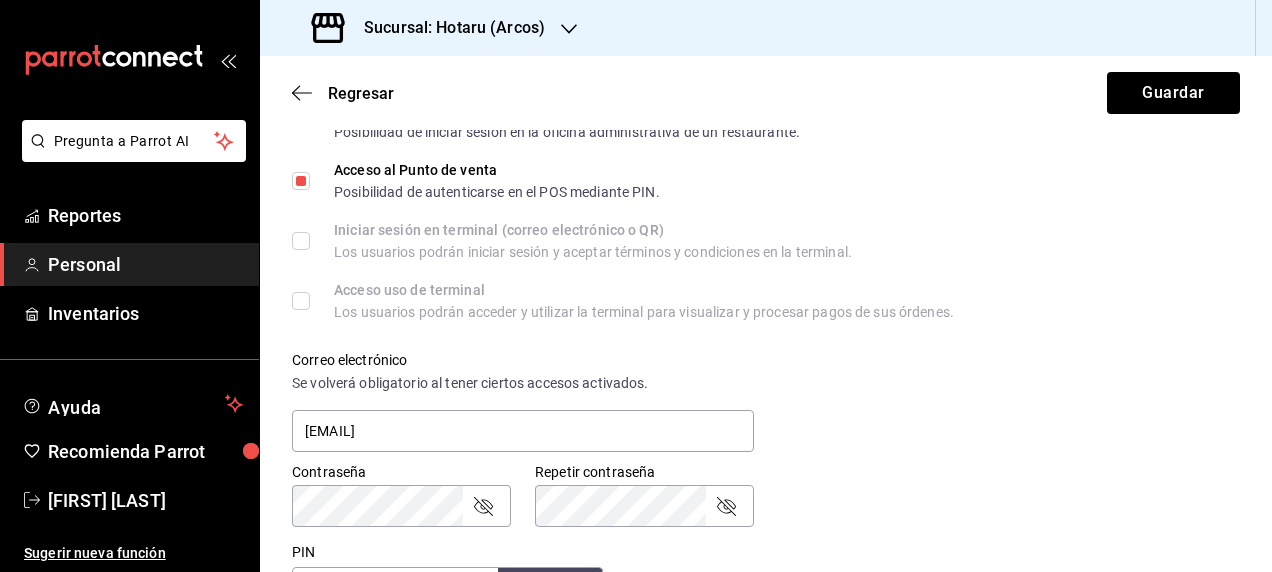 scroll, scrollTop: 731, scrollLeft: 0, axis: vertical 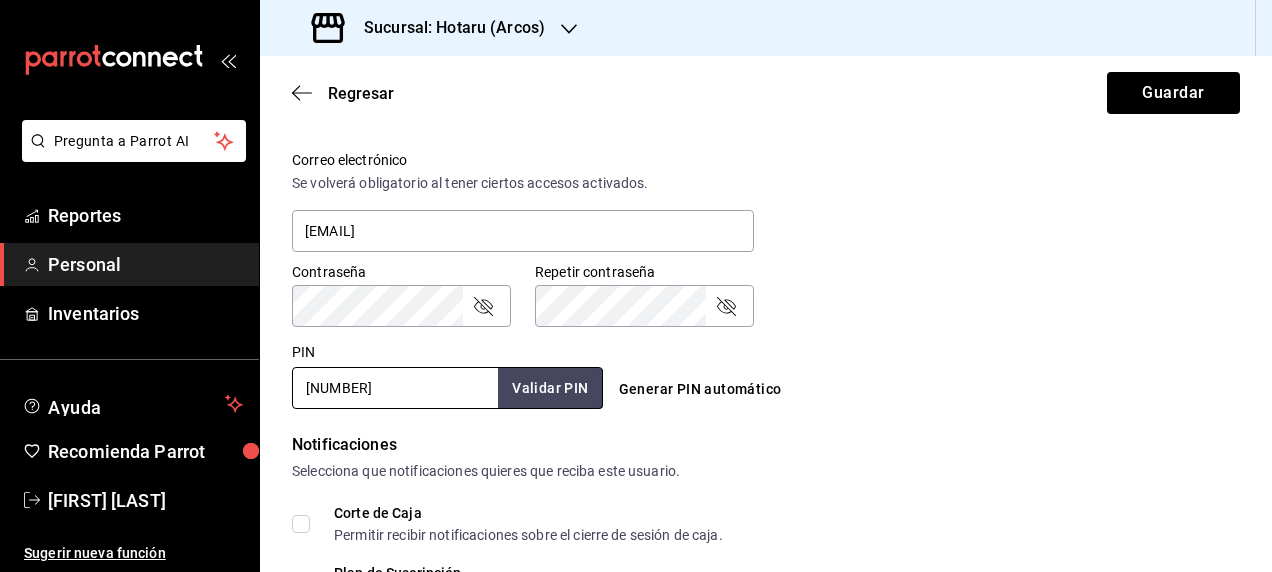 drag, startPoint x: 378, startPoint y: 382, endPoint x: 226, endPoint y: 380, distance: 152.01315 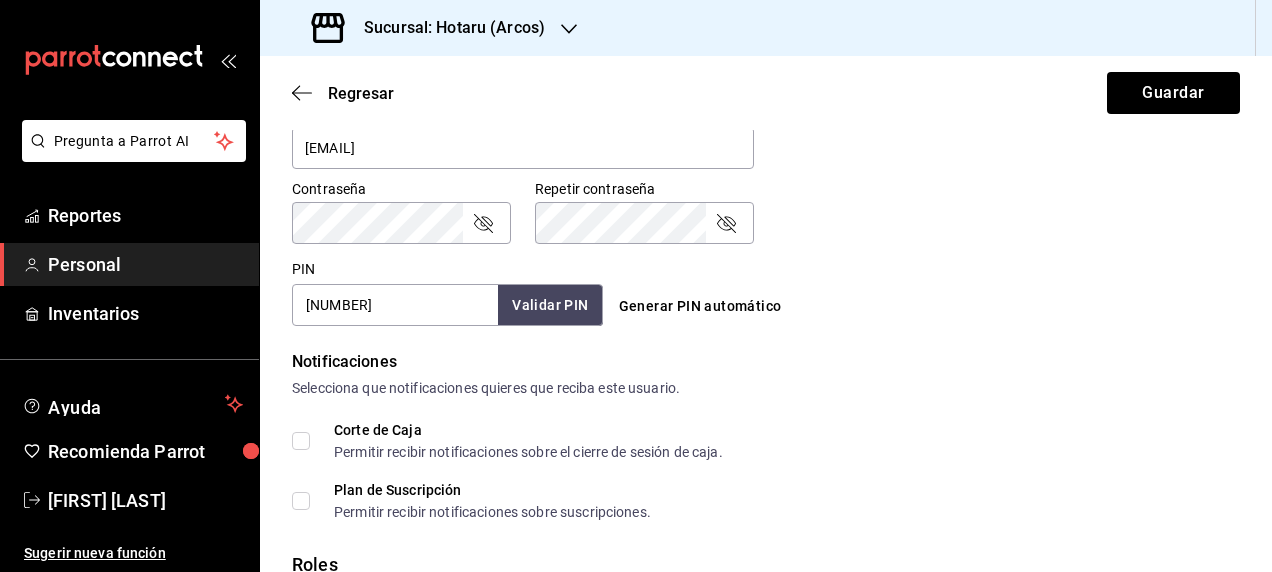 scroll, scrollTop: 900, scrollLeft: 0, axis: vertical 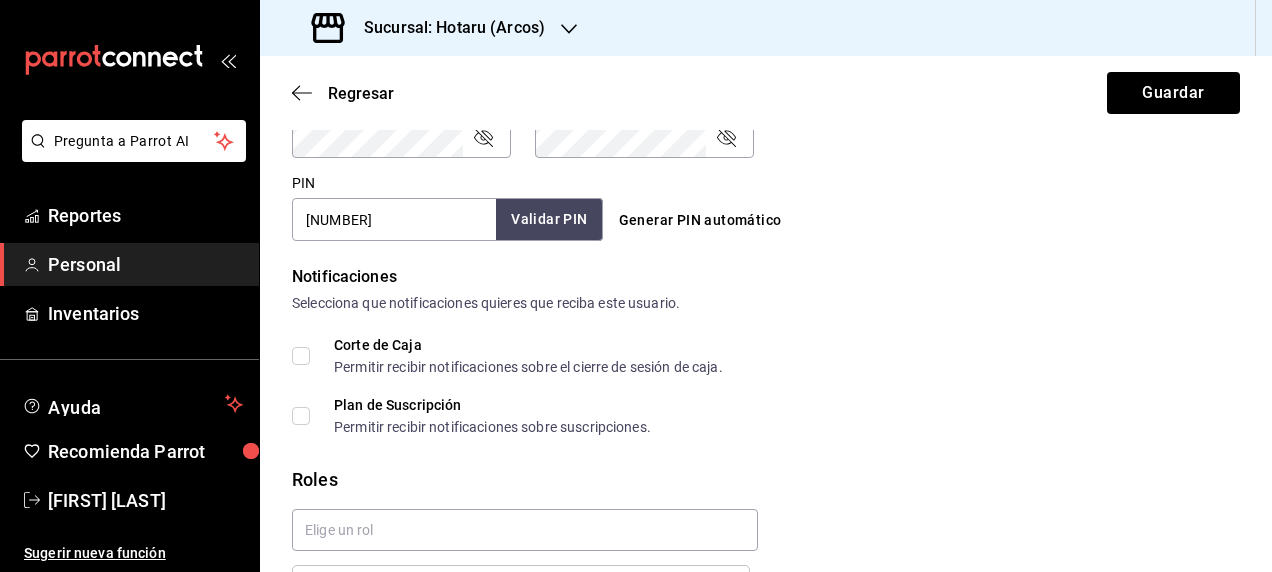 click on "Validar PIN" at bounding box center (549, 219) 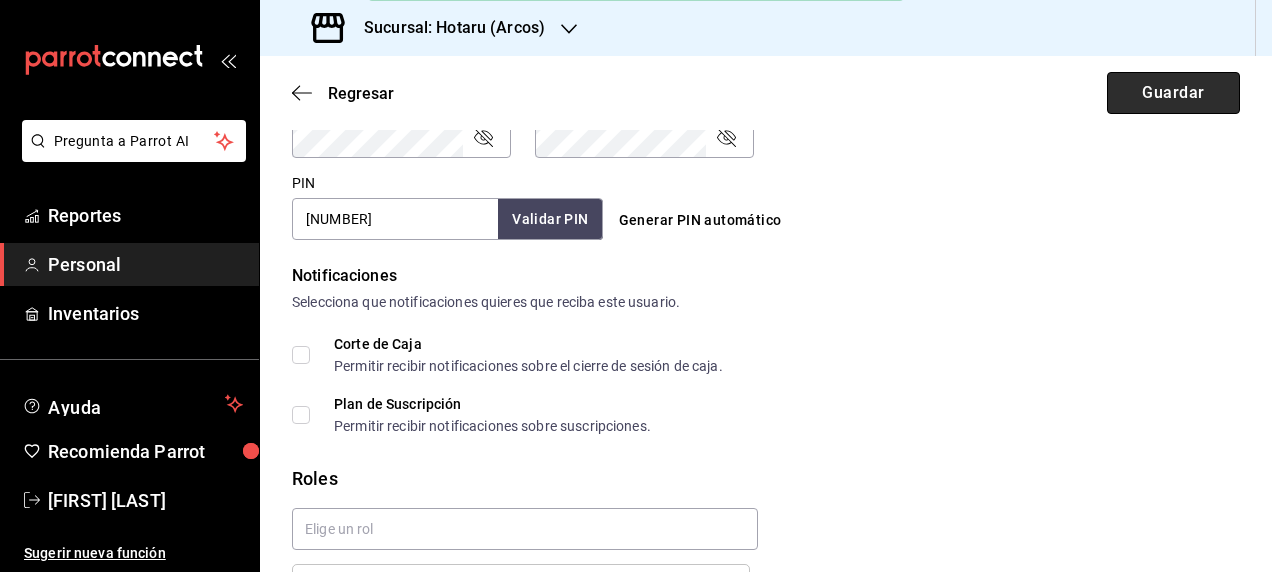 click on "Guardar" at bounding box center [1173, 93] 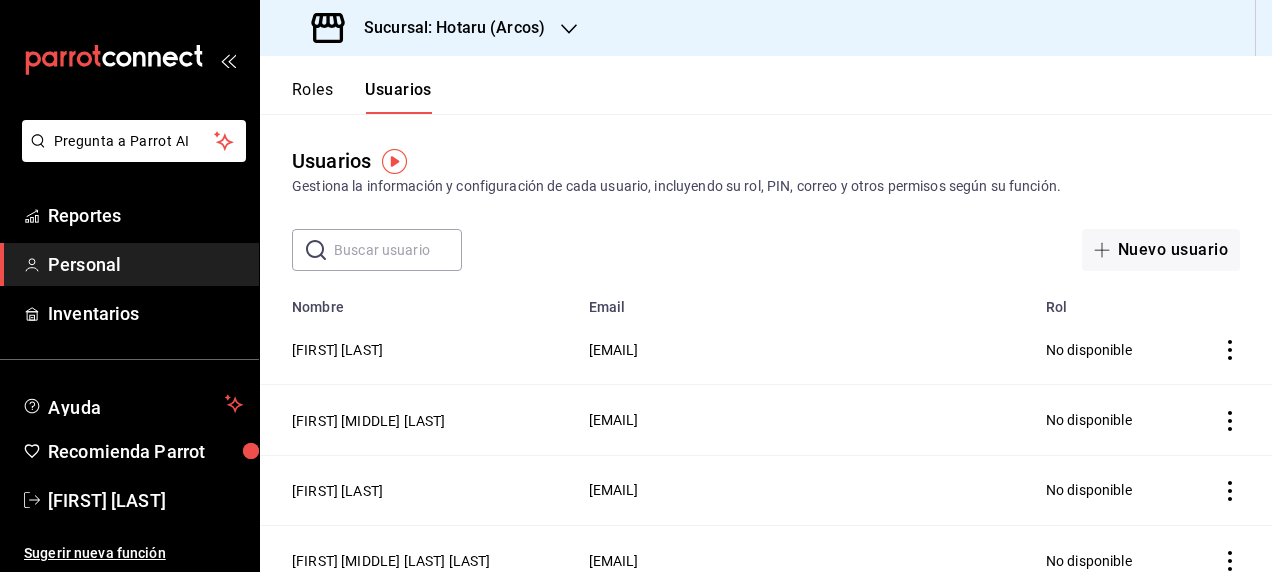 click at bounding box center [398, 250] 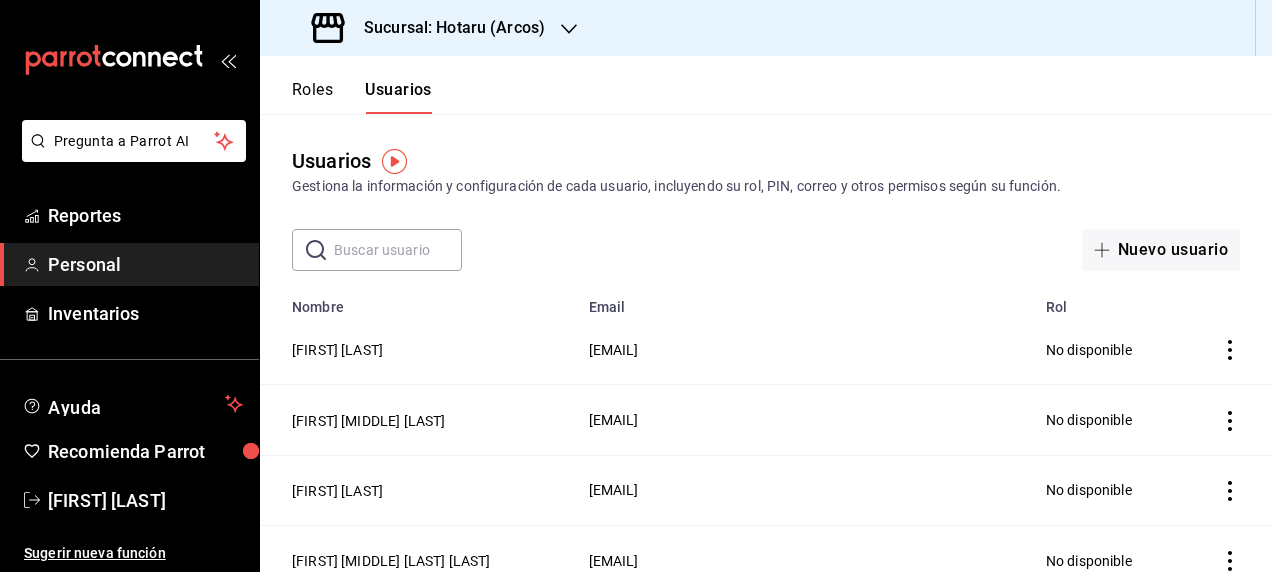 click on "Personal" at bounding box center [145, 264] 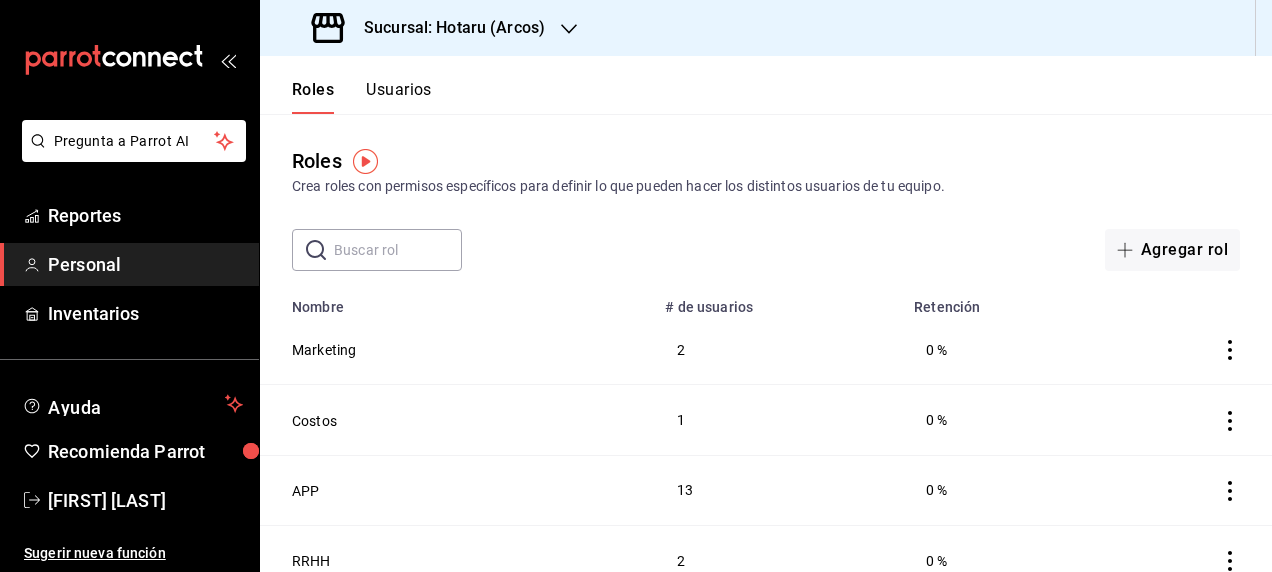 click on "Usuarios" at bounding box center [399, 97] 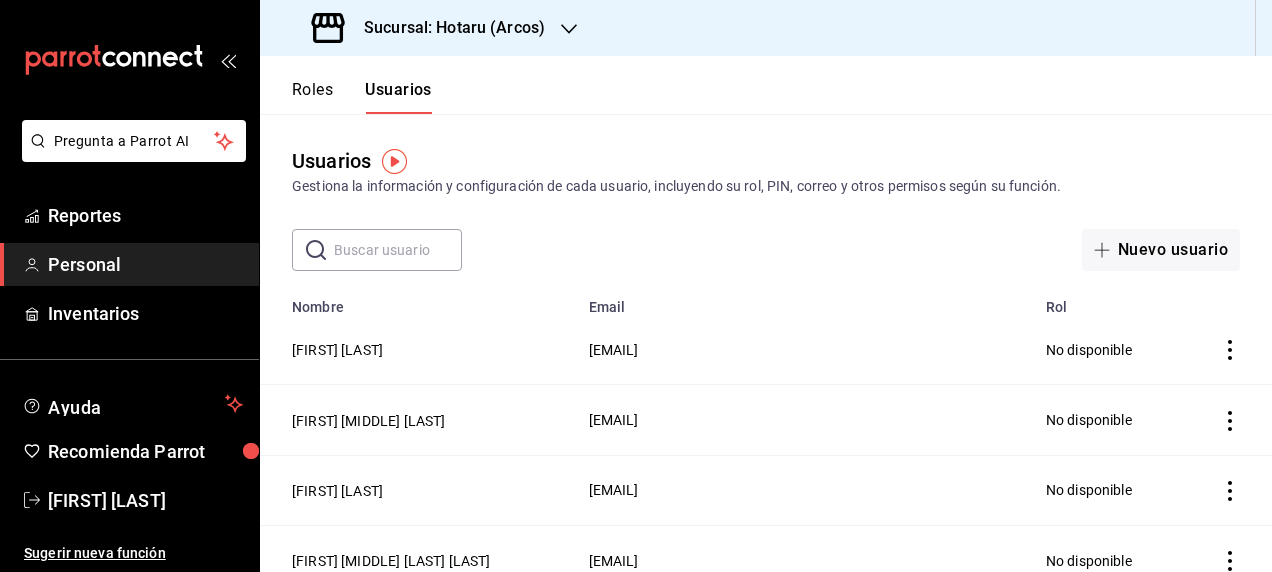 click at bounding box center (398, 250) 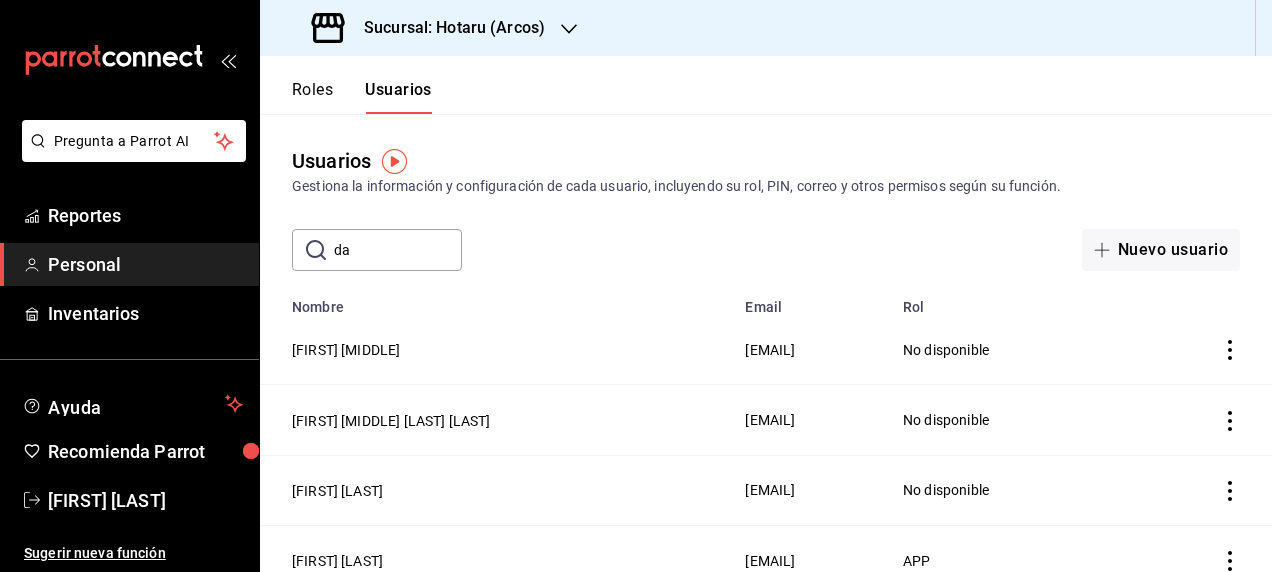 click on "da" at bounding box center (398, 250) 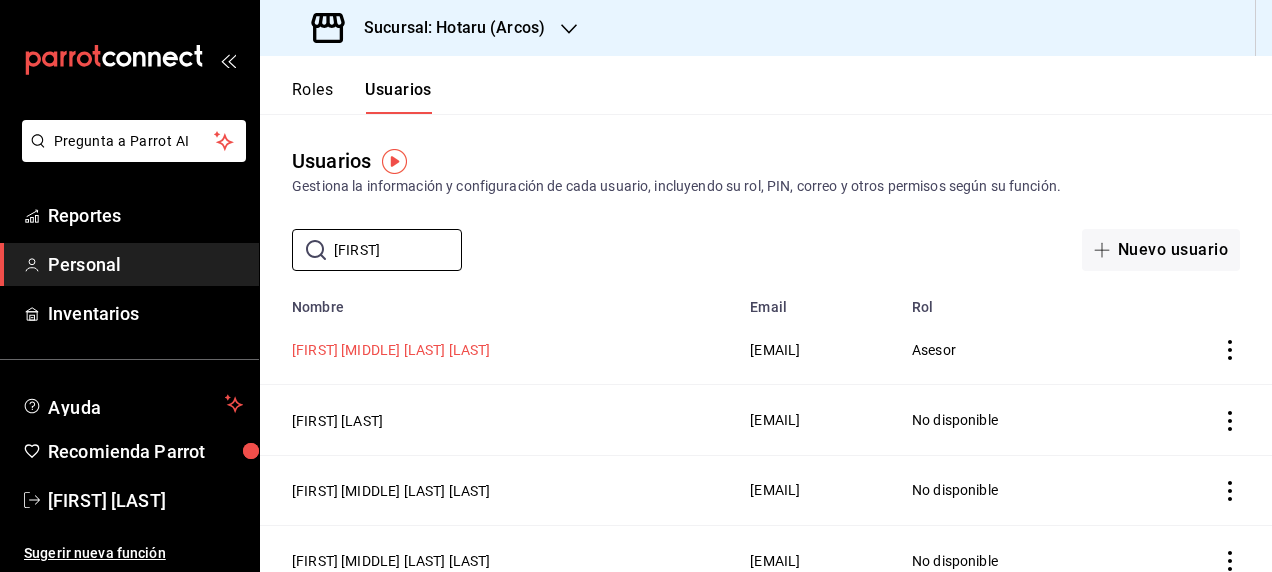 type on "david" 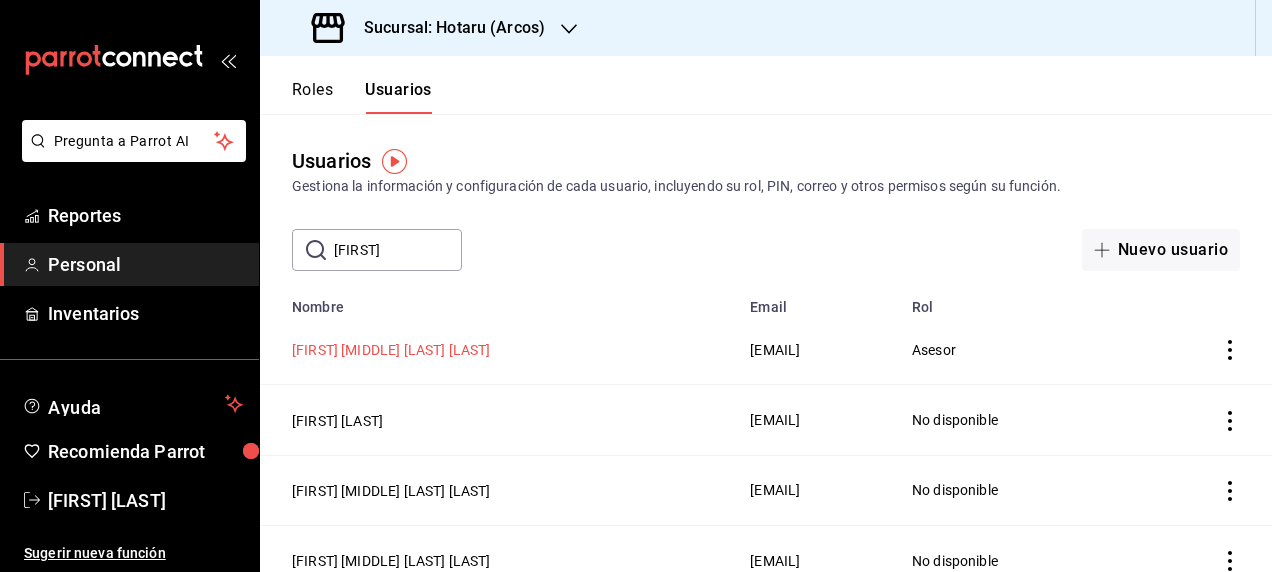 click on "DAVID MARIO BARRIOS RODRIGUEZ" at bounding box center [391, 350] 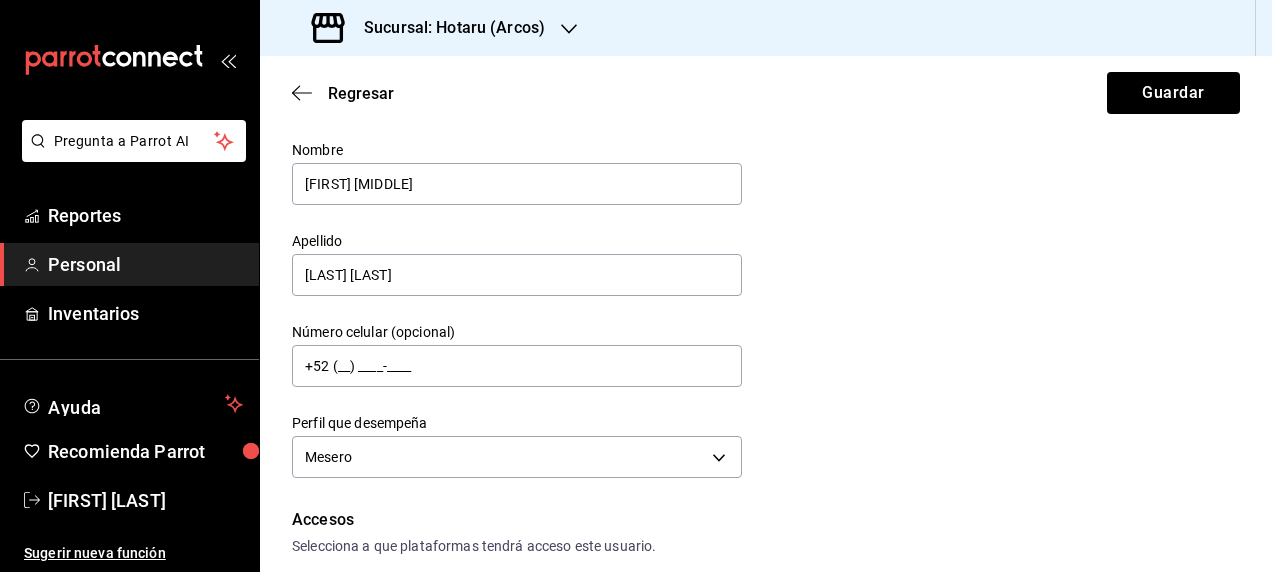 scroll, scrollTop: 0, scrollLeft: 0, axis: both 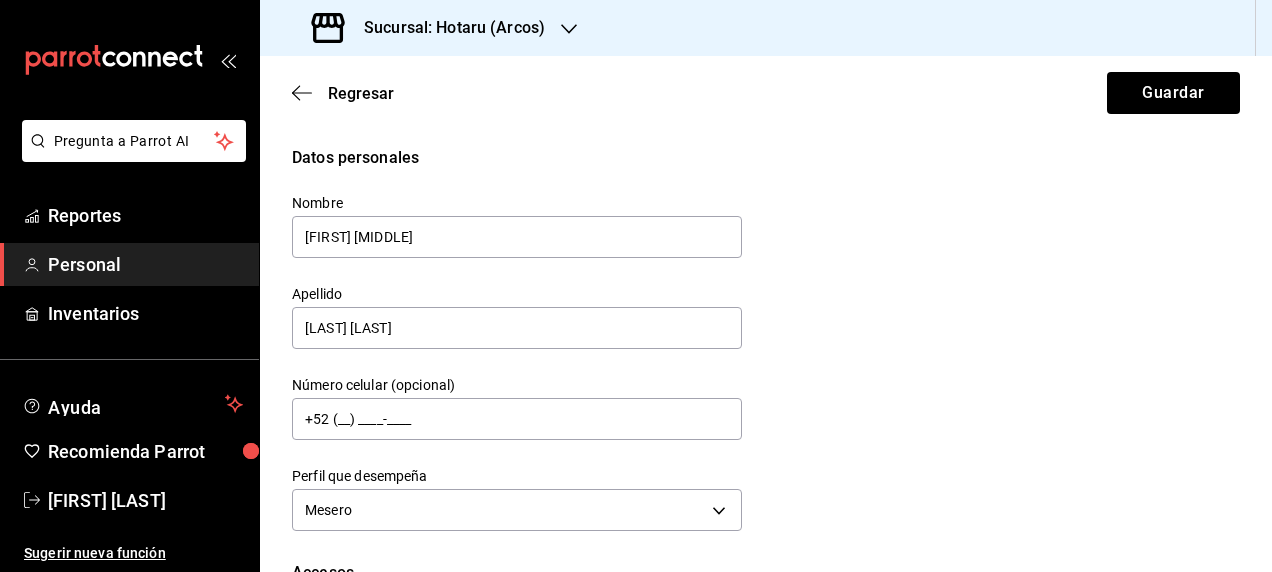 click on "Datos personales Nombre DAVID MARIO Apellido BARRIOS RODRIGUEZ Número celular (opcional) +52 (__) ____-____ Perfil que desempeña Mesero WAITER" at bounding box center [766, 341] 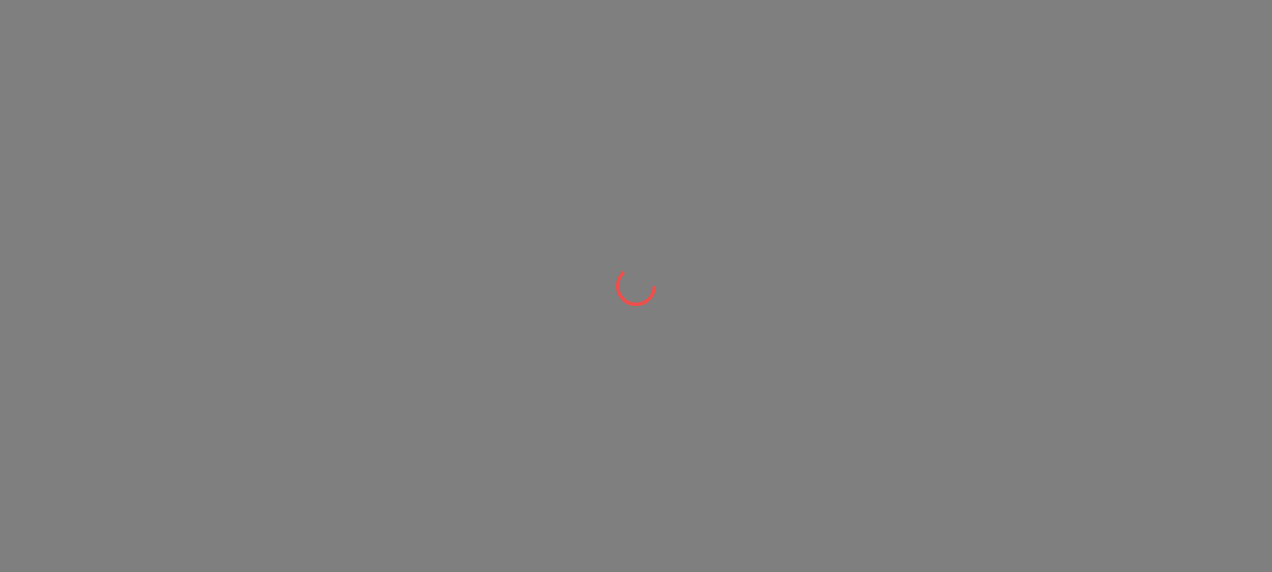 scroll, scrollTop: 0, scrollLeft: 0, axis: both 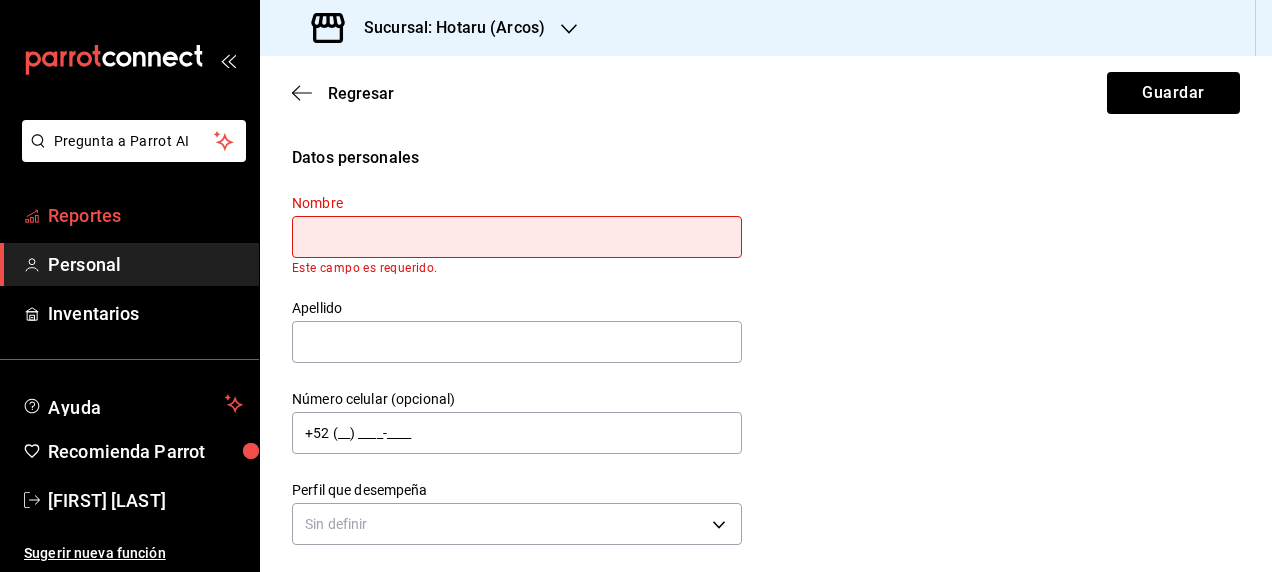 click on "Reportes" at bounding box center (145, 215) 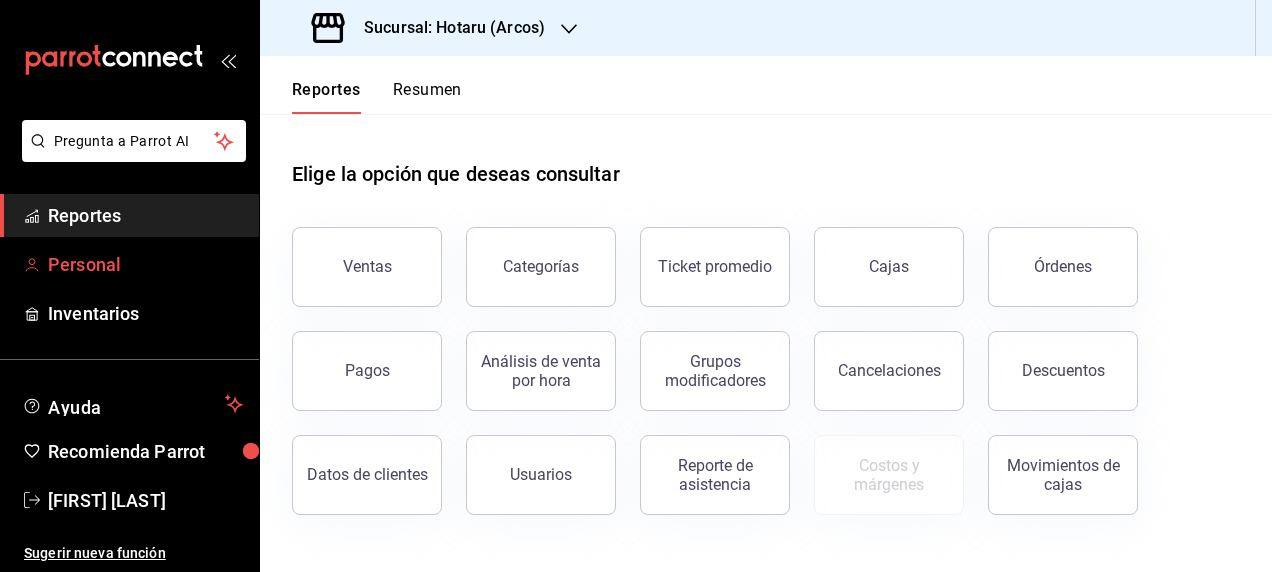 click on "Personal" at bounding box center [145, 264] 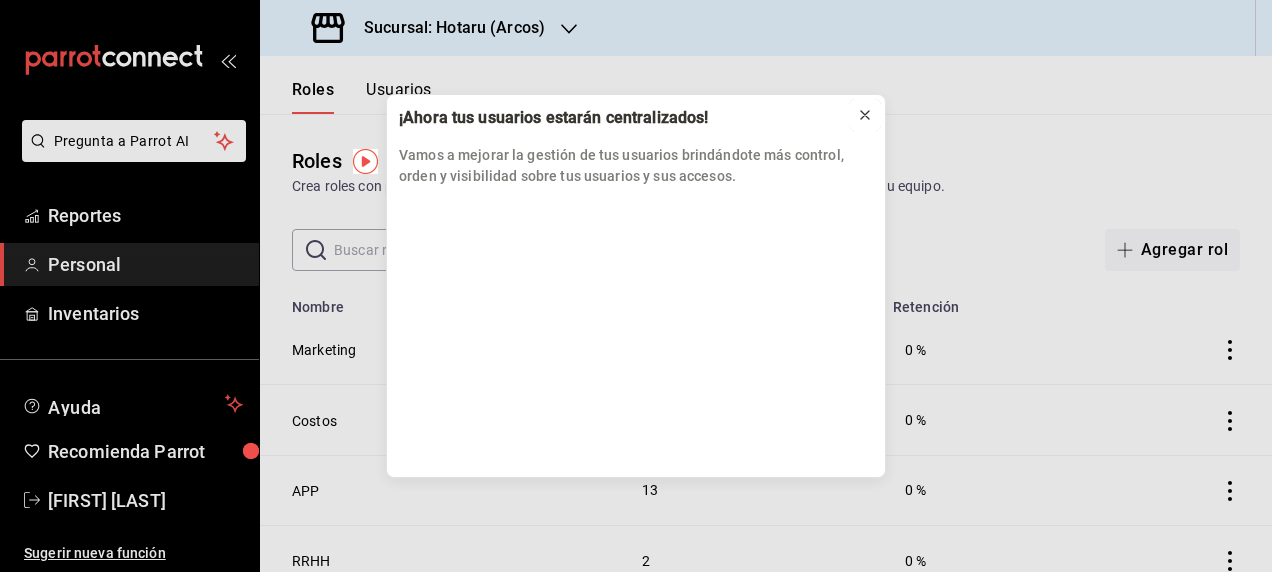 click 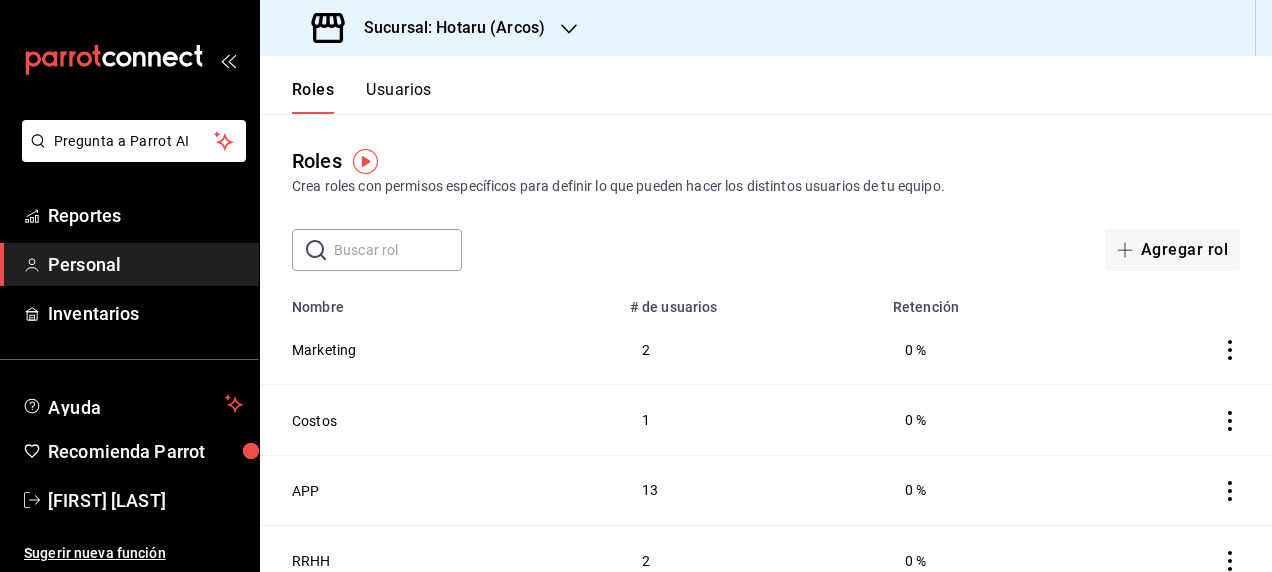click at bounding box center (398, 250) 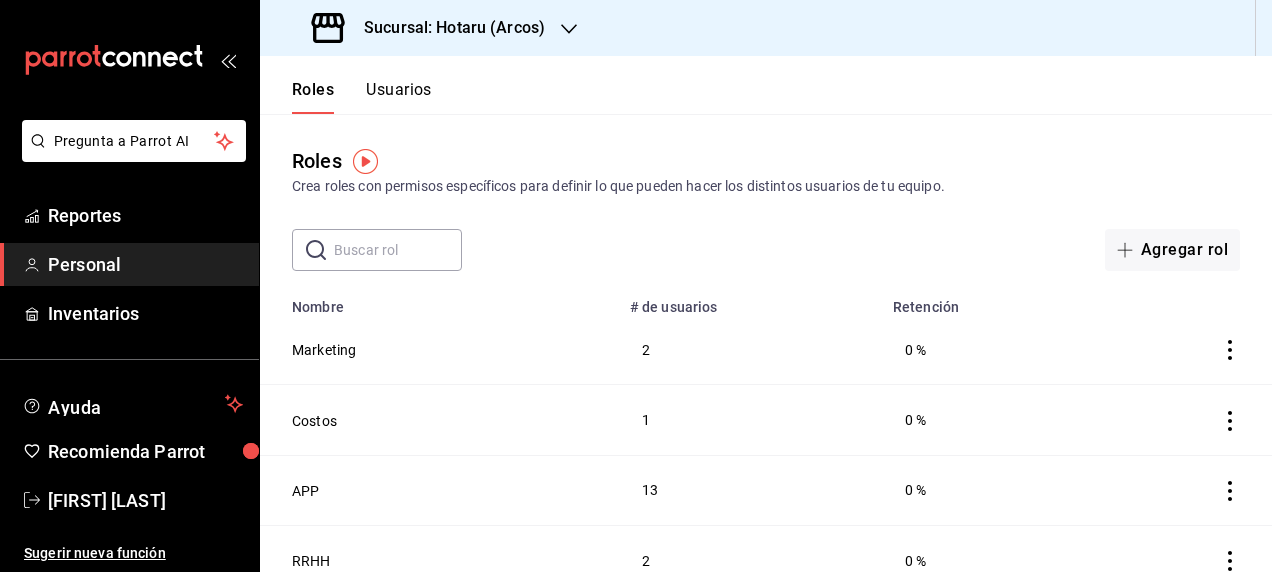 click on "Personal" at bounding box center [145, 264] 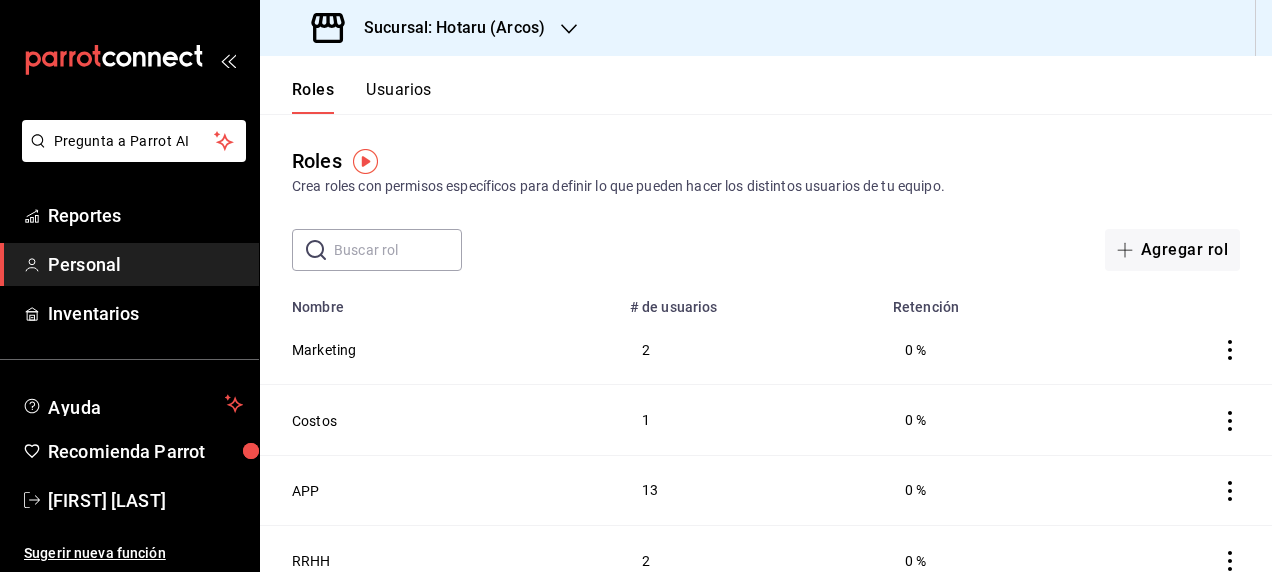 click on "Usuarios" at bounding box center [399, 97] 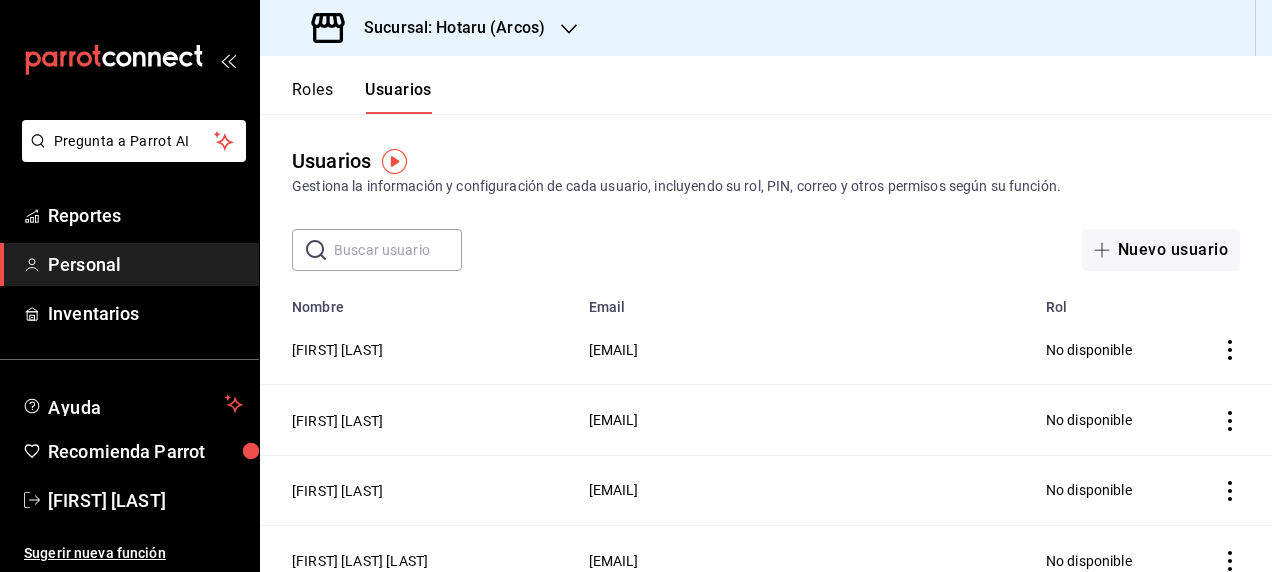 click at bounding box center [398, 250] 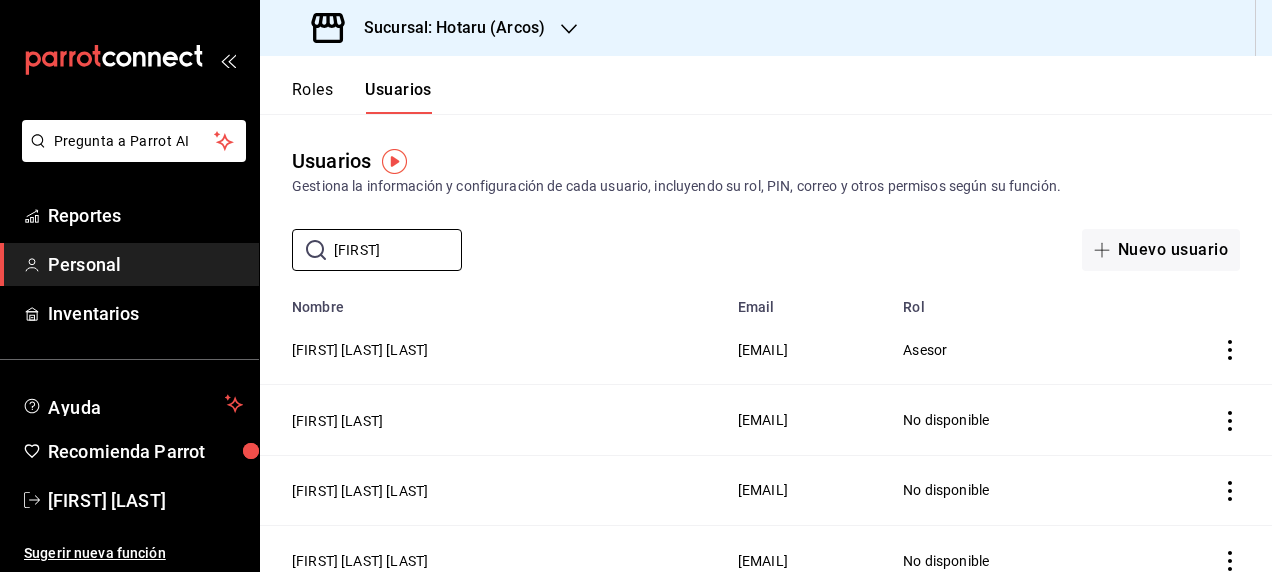 type on "[FIRST]" 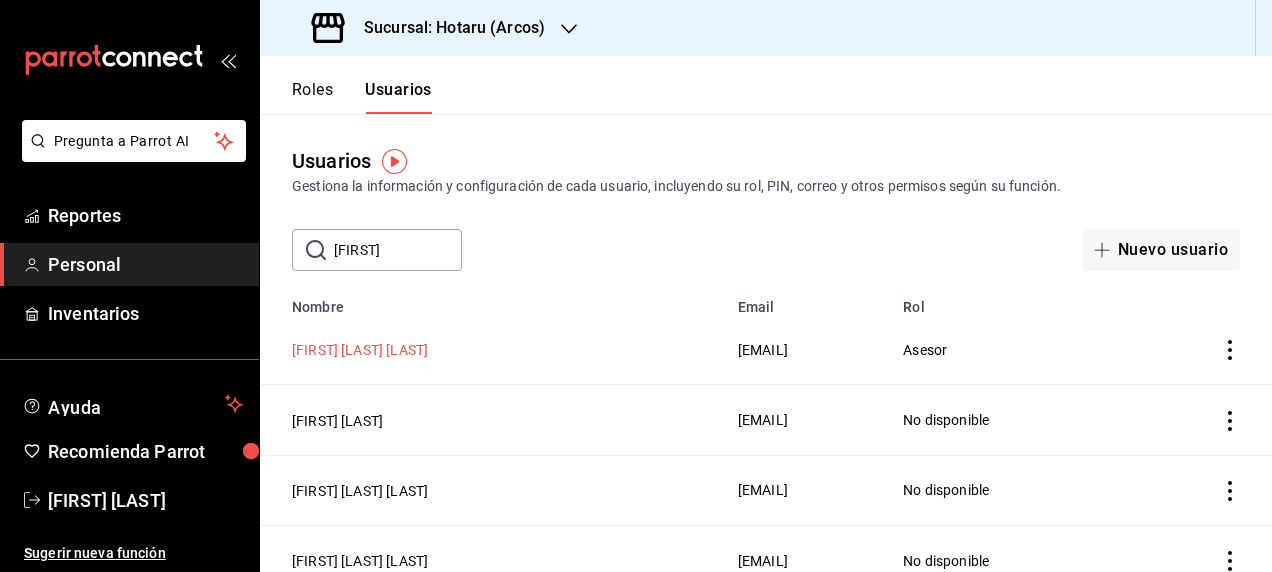 click on "[FIRST] [LAST] [LAST]" at bounding box center [360, 350] 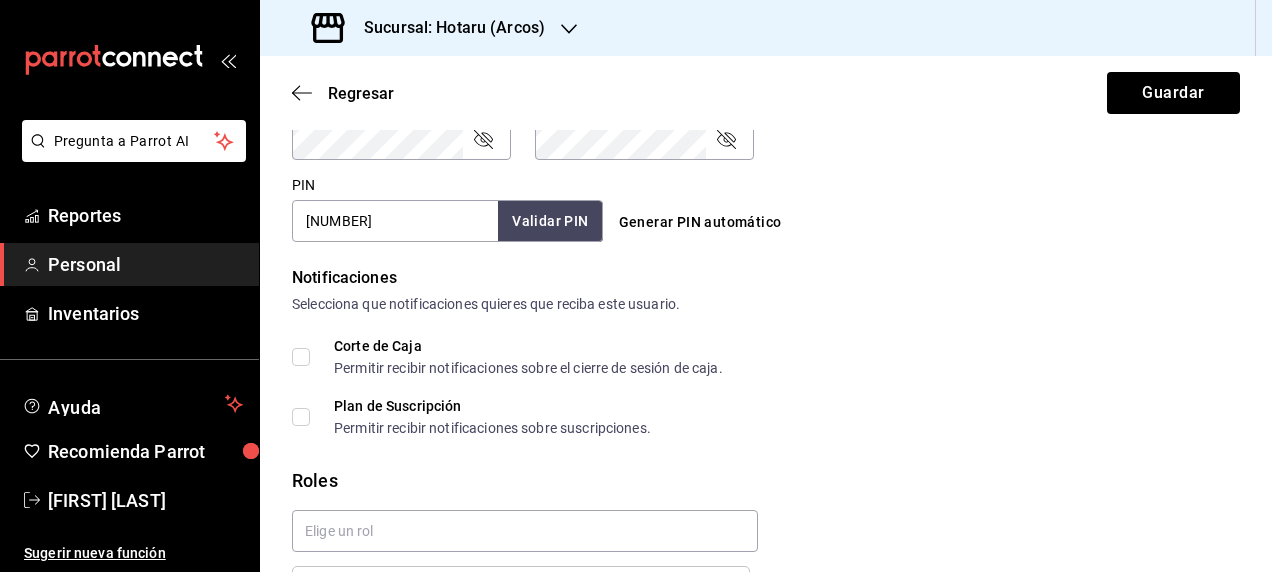 scroll, scrollTop: 1000, scrollLeft: 0, axis: vertical 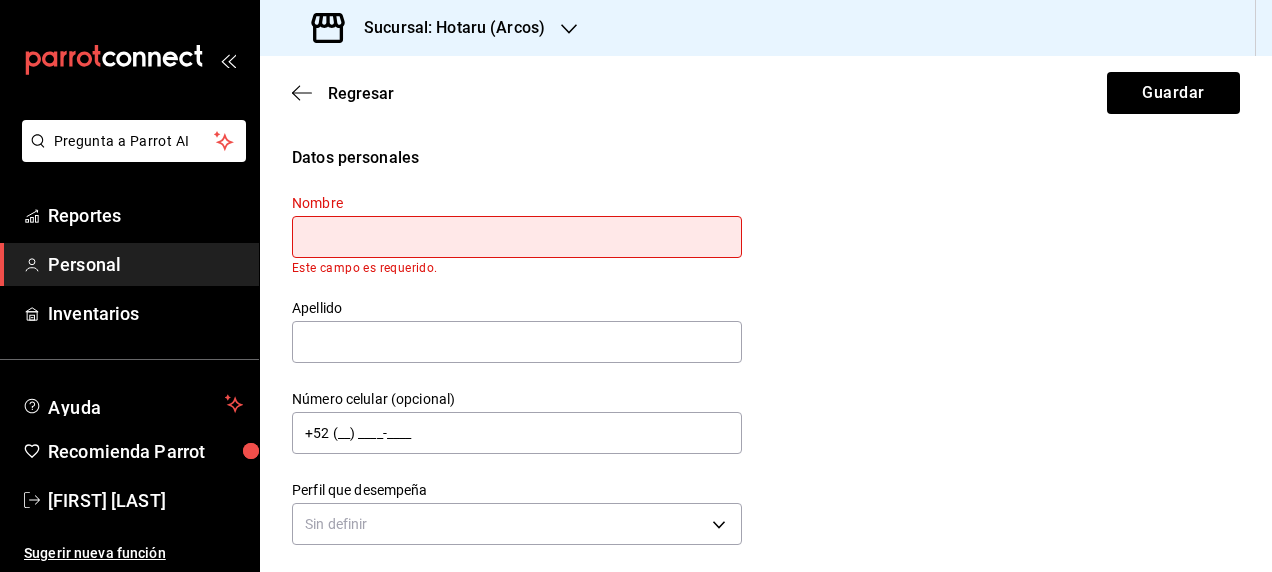 click on "Personal" at bounding box center [145, 264] 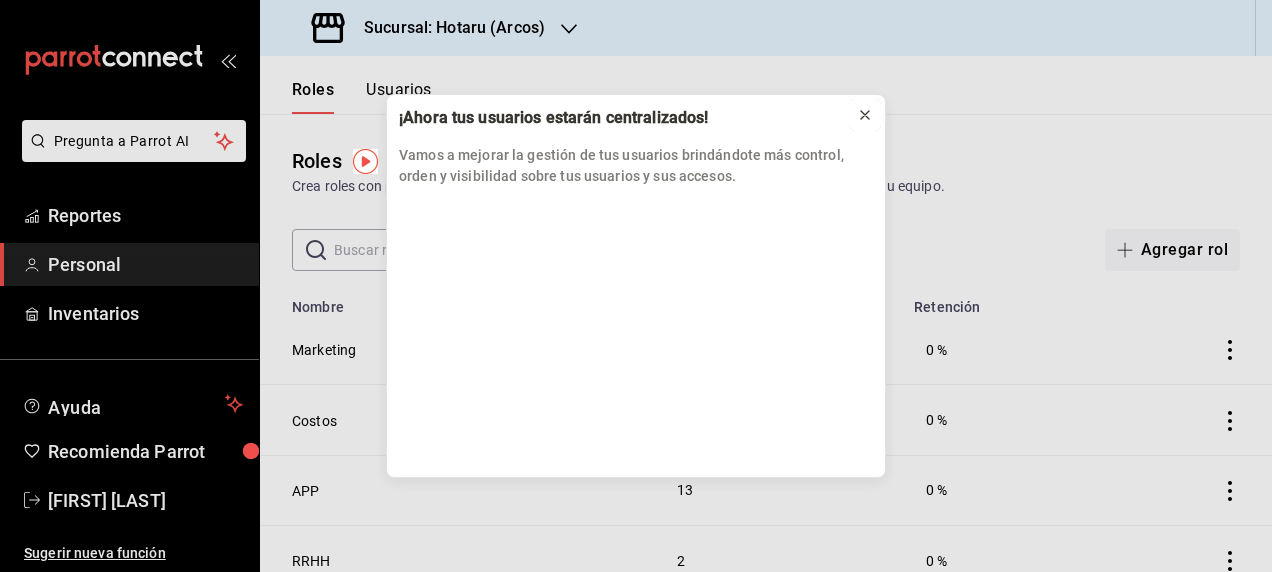 click 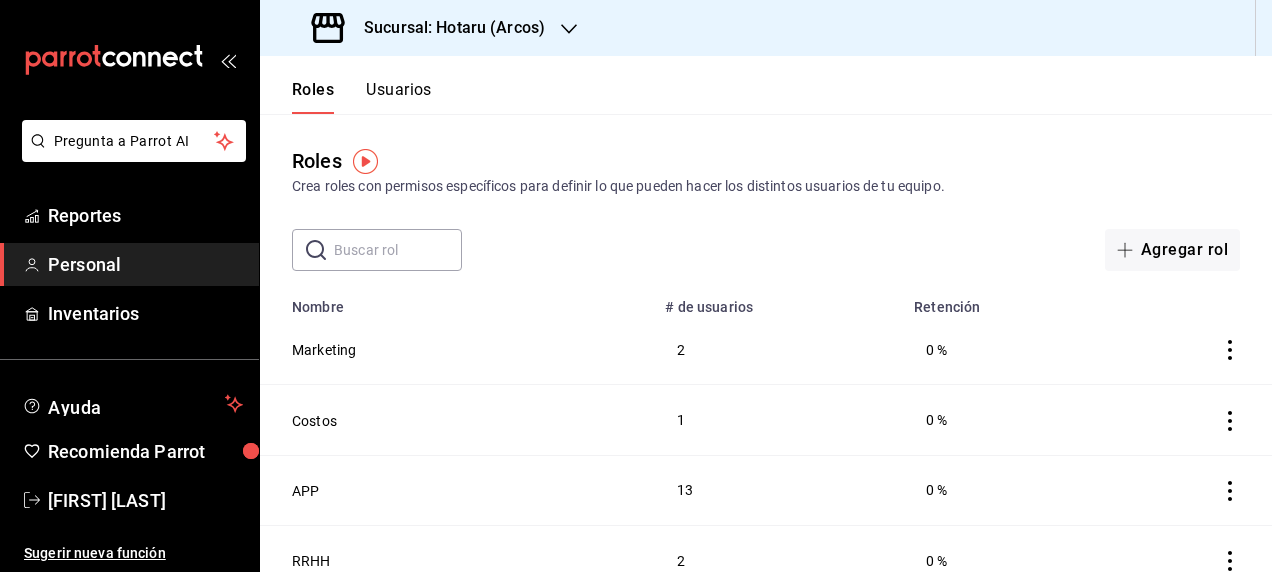 click on "Usuarios" at bounding box center [399, 97] 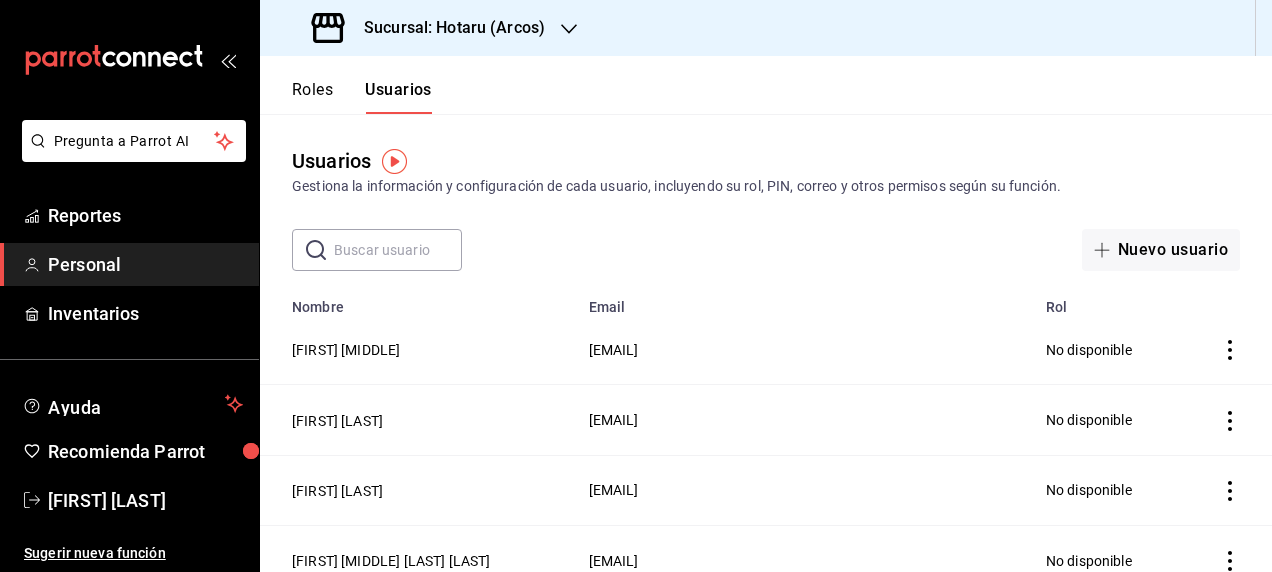 click at bounding box center (398, 250) 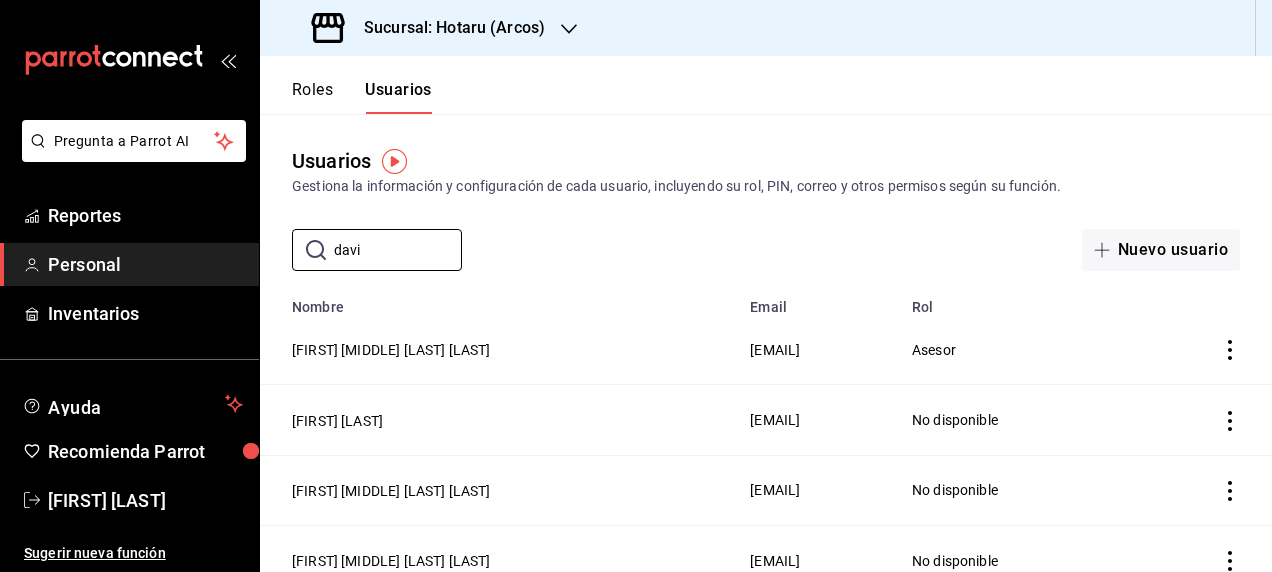 type on "[FIRST]" 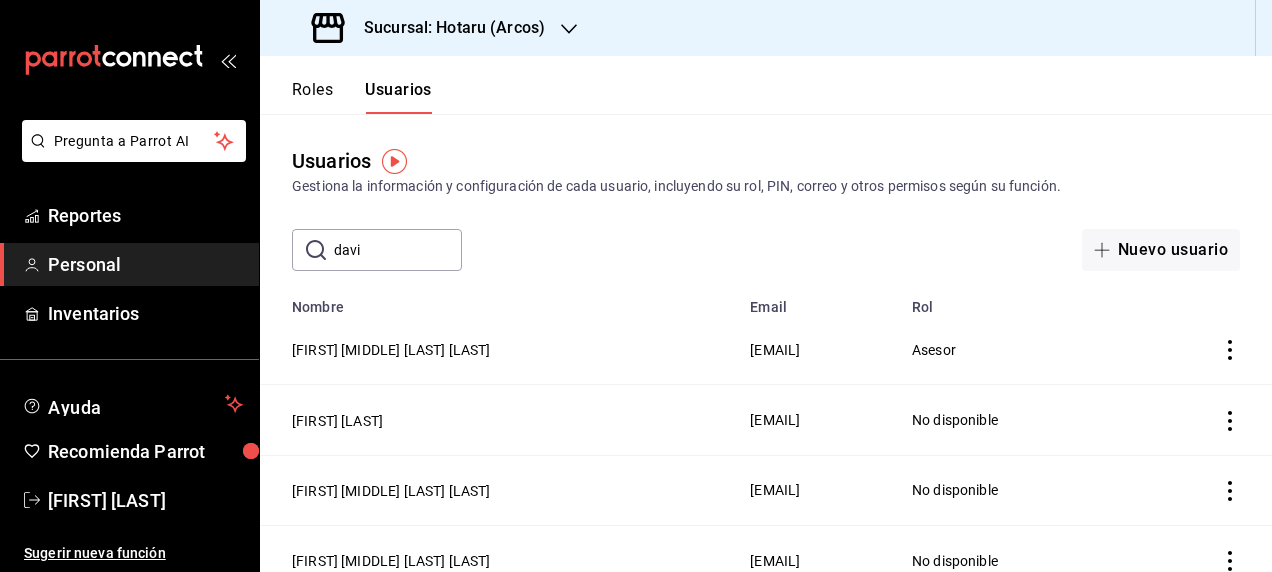 click on "[FIRST] [LAST] [LAST]" at bounding box center [499, 350] 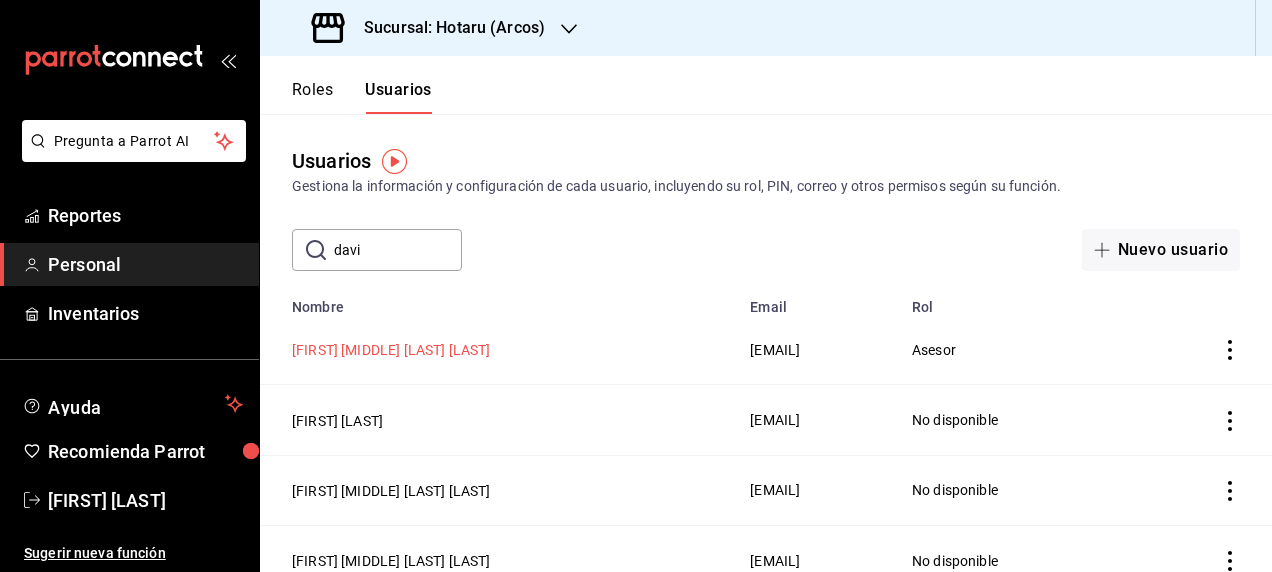 click on "[FIRST] [LAST] [LAST]" at bounding box center (391, 350) 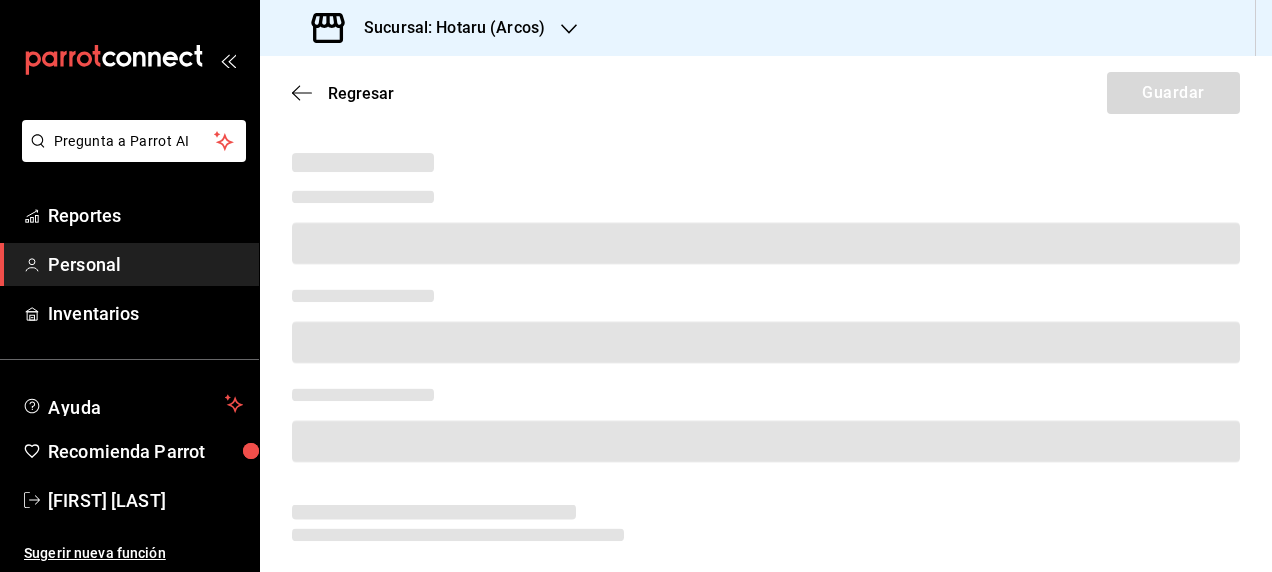 click at bounding box center (766, 243) 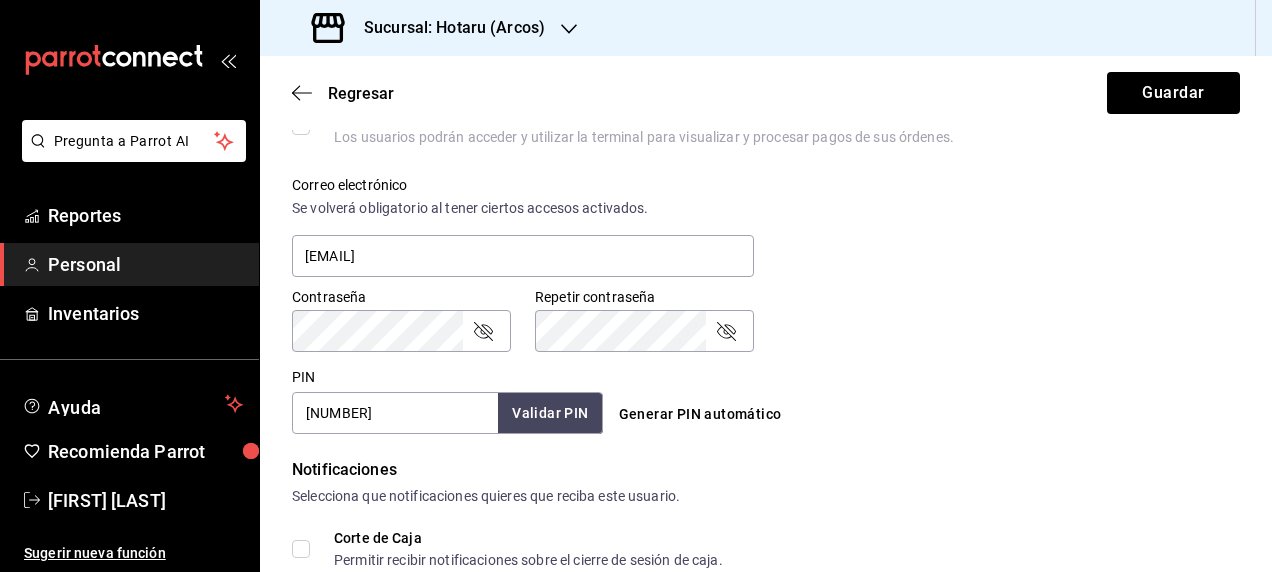 scroll, scrollTop: 720, scrollLeft: 0, axis: vertical 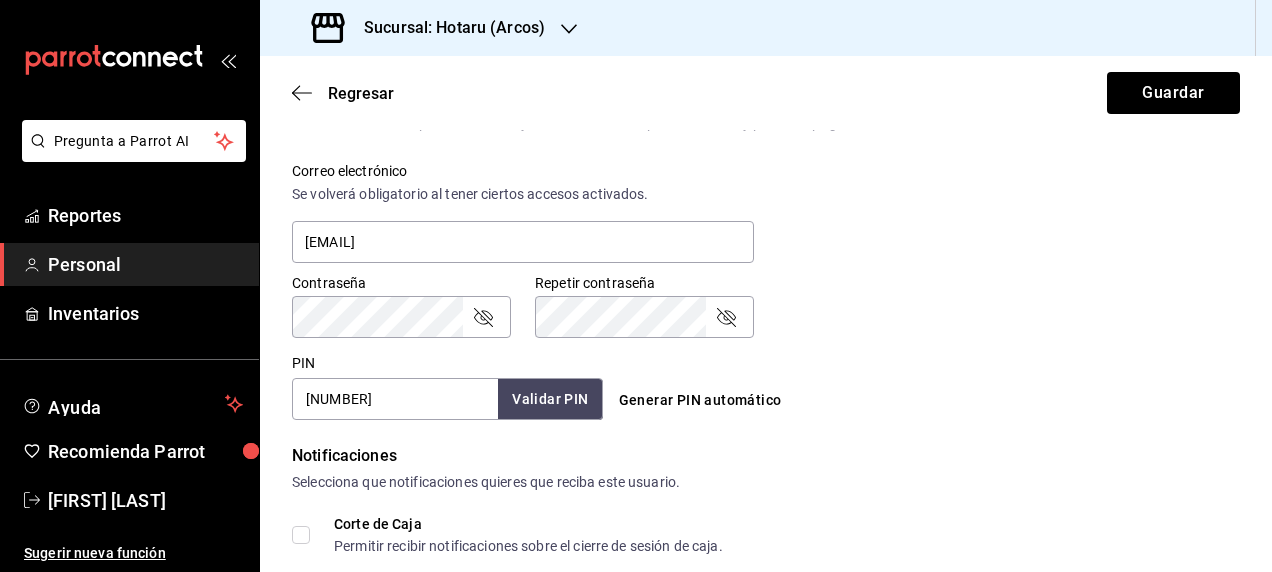 click on "Generar PIN automático" at bounding box center [700, 400] 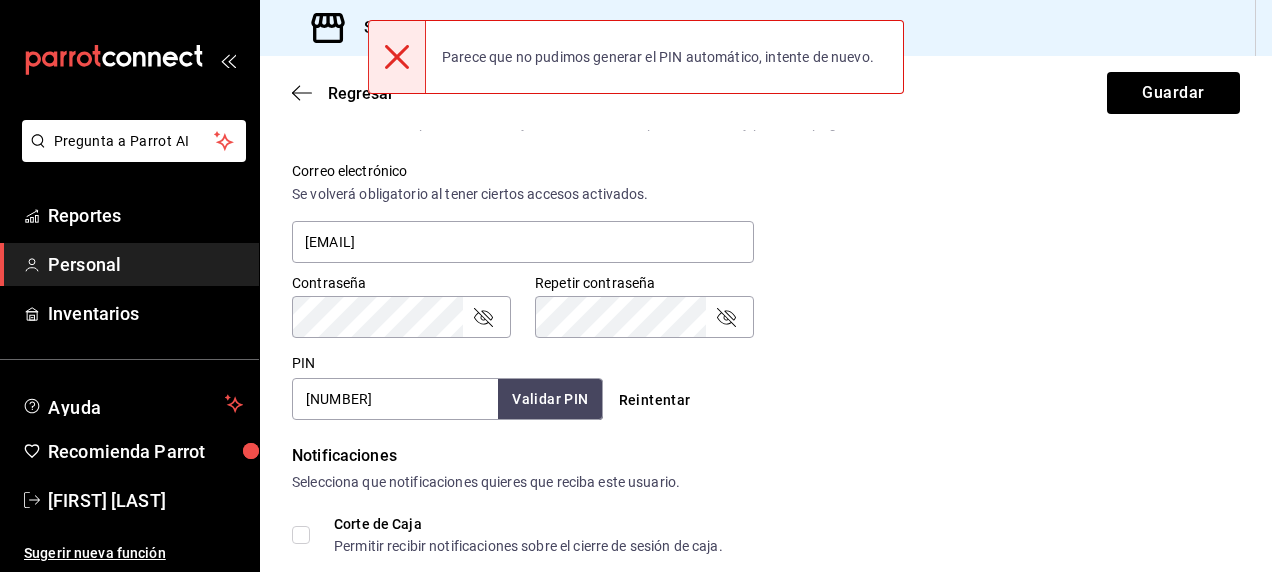 click on "456789" at bounding box center [395, 399] 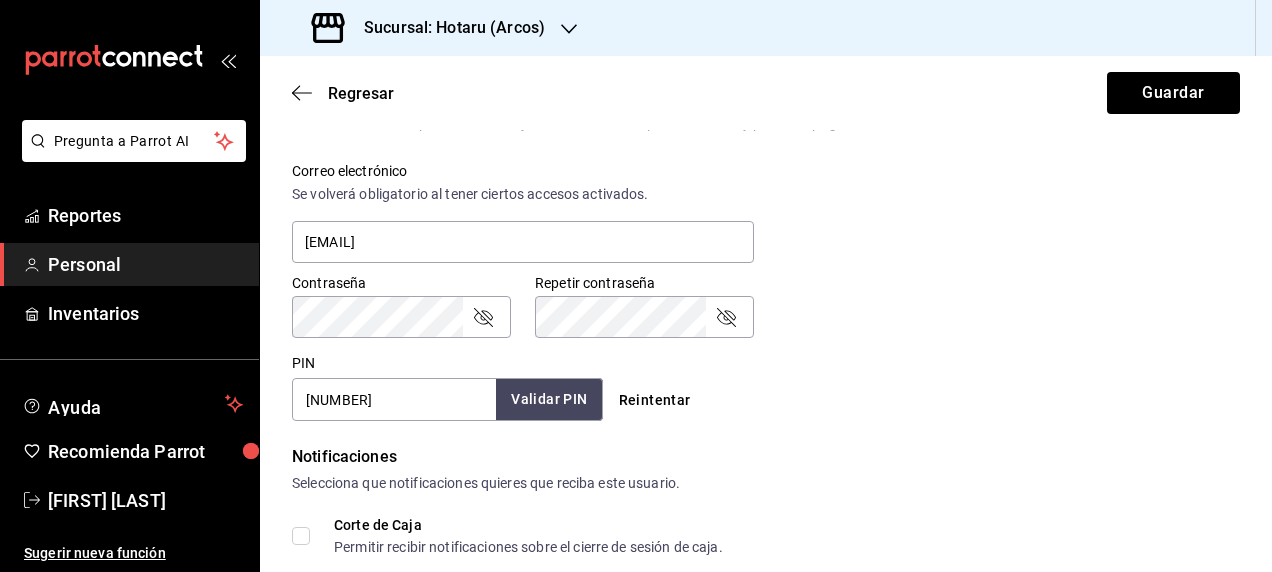 click on "Validar PIN" at bounding box center [549, 399] 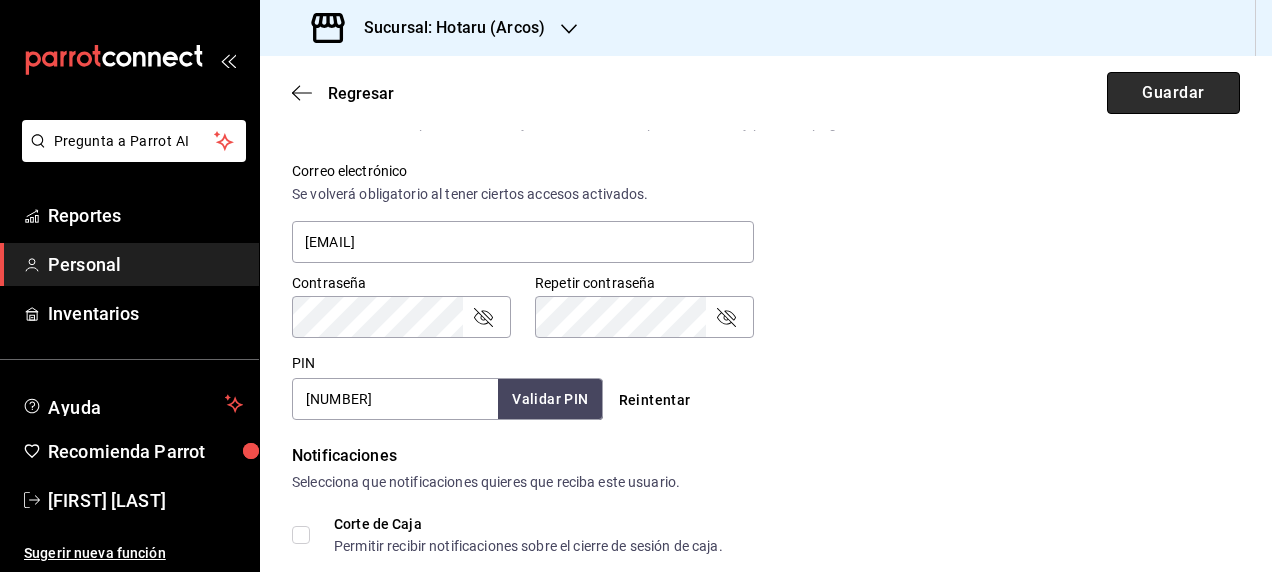 click on "Guardar" at bounding box center [1173, 93] 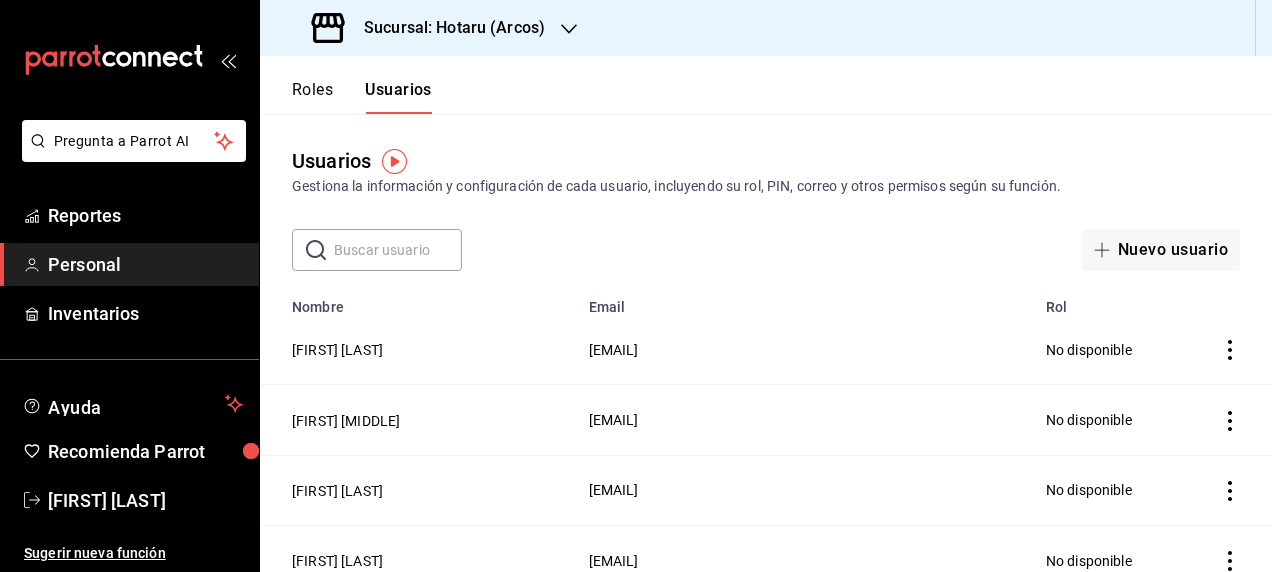 click 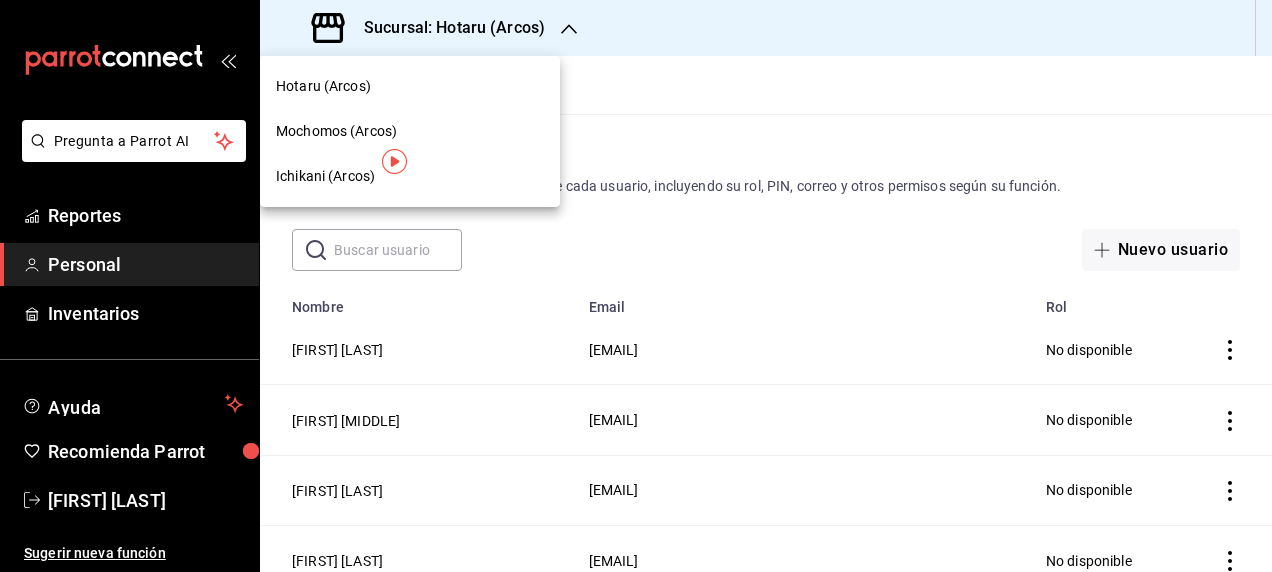 click on "Hotaru (Arcos)" at bounding box center [410, 86] 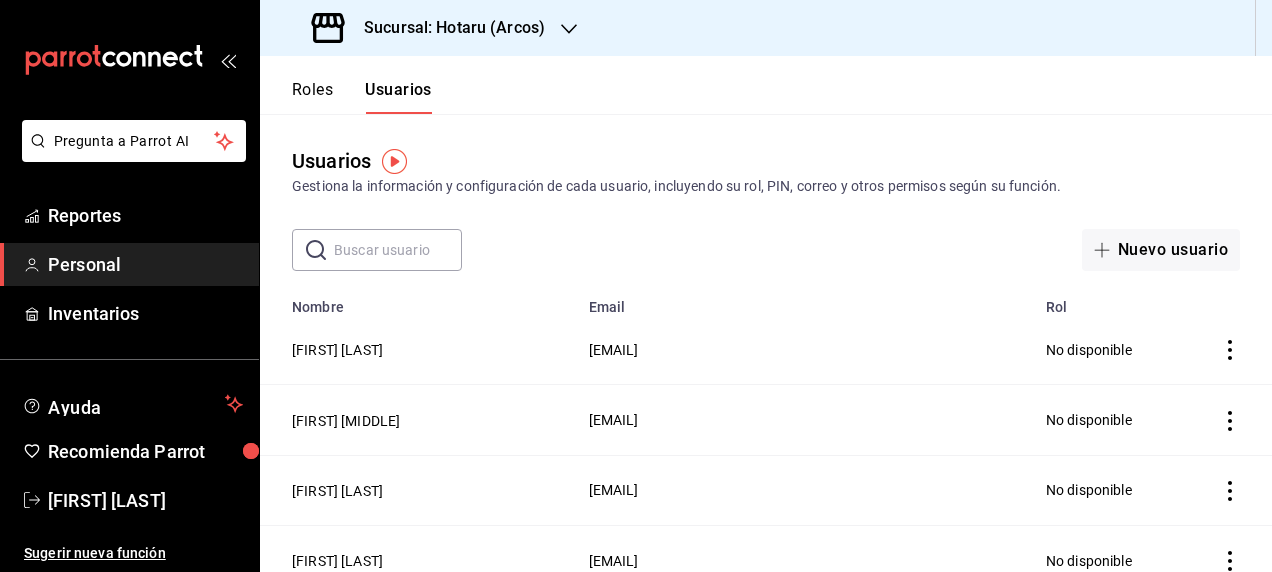 click 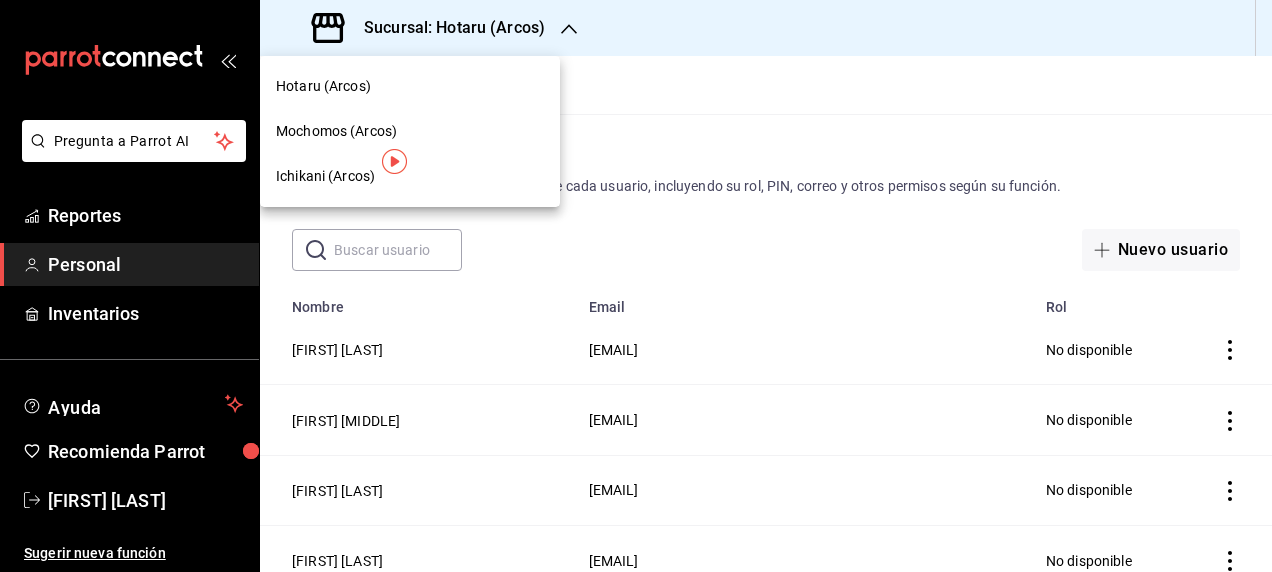 click on "Ichikani (Arcos)" at bounding box center [410, 176] 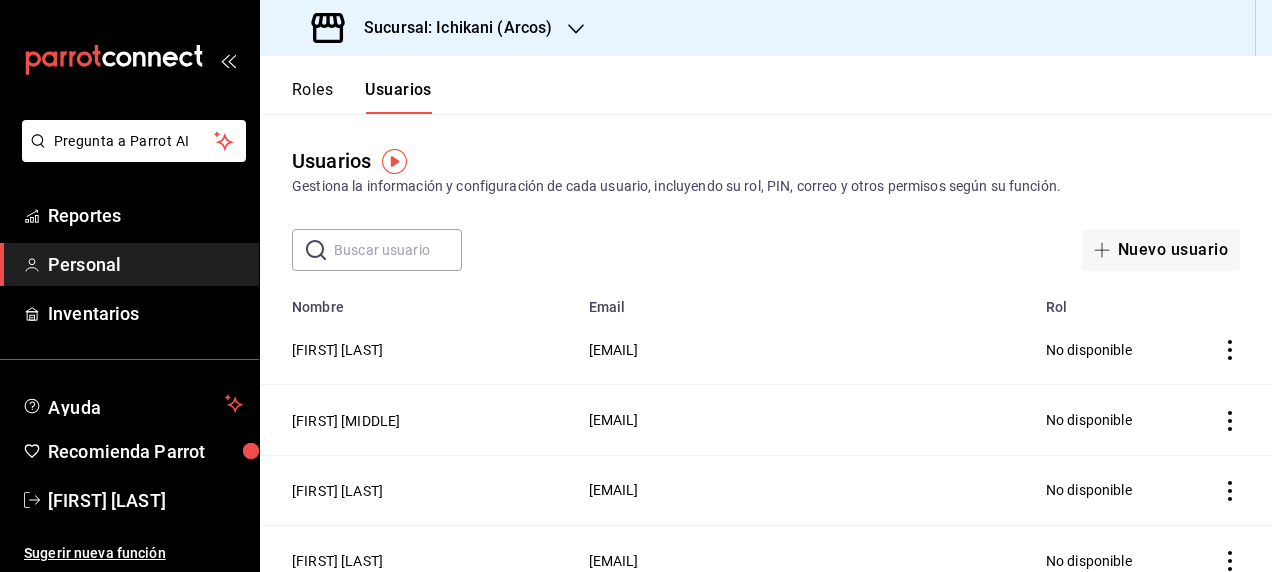 click at bounding box center [398, 250] 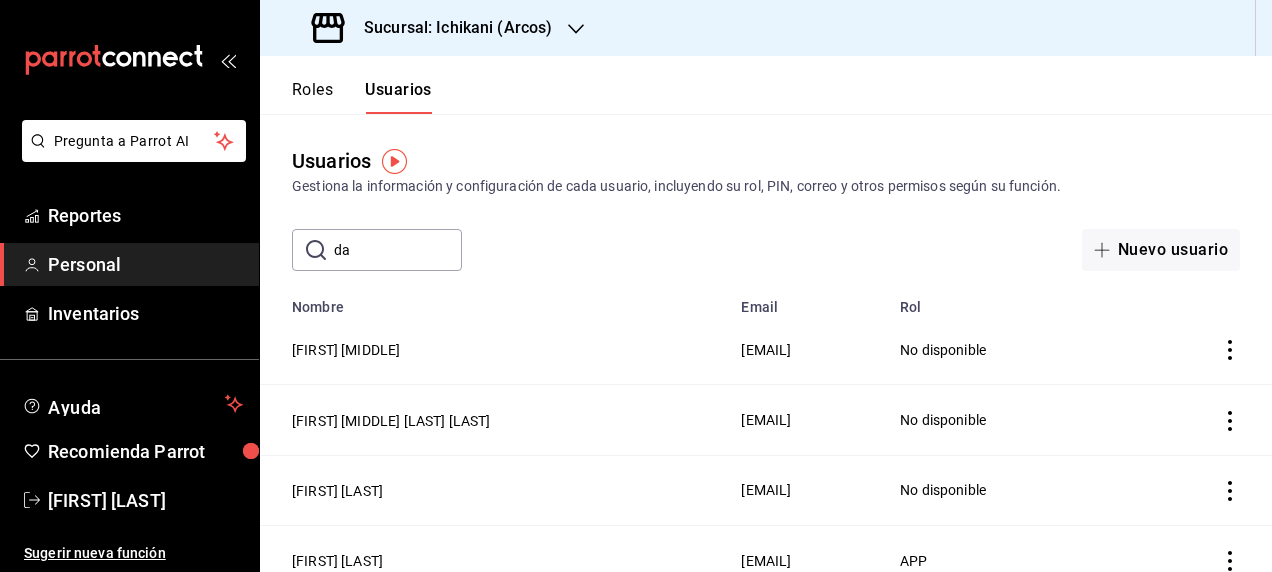 click on "​ da ​ Nuevo usuario" at bounding box center [766, 250] 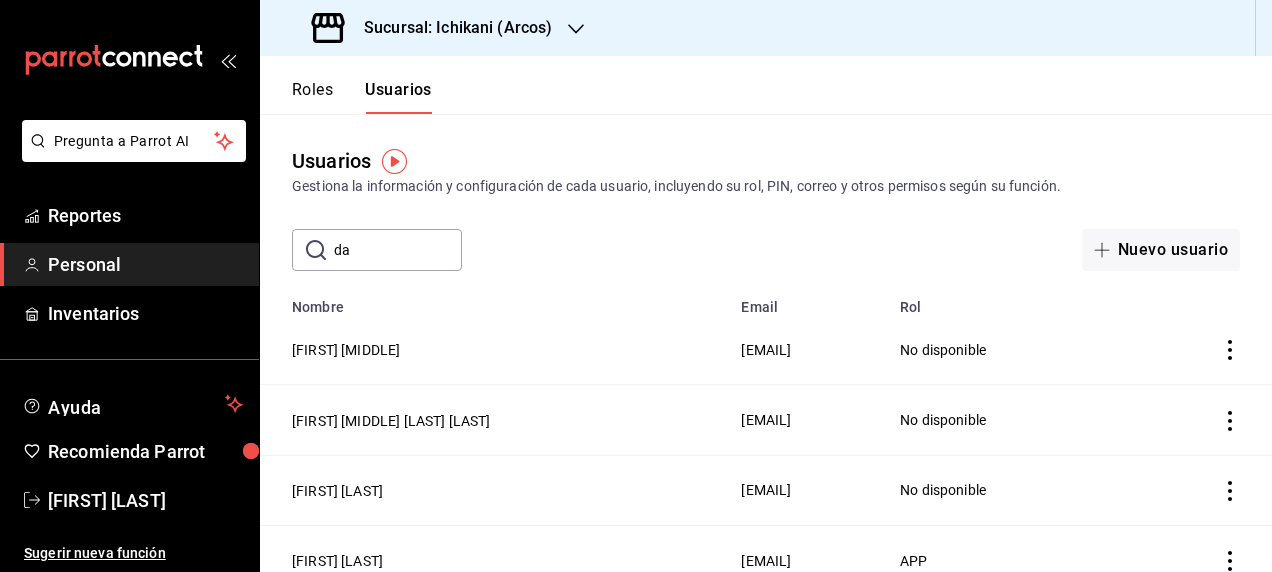 click on "​ da ​ Nuevo usuario" at bounding box center (766, 250) 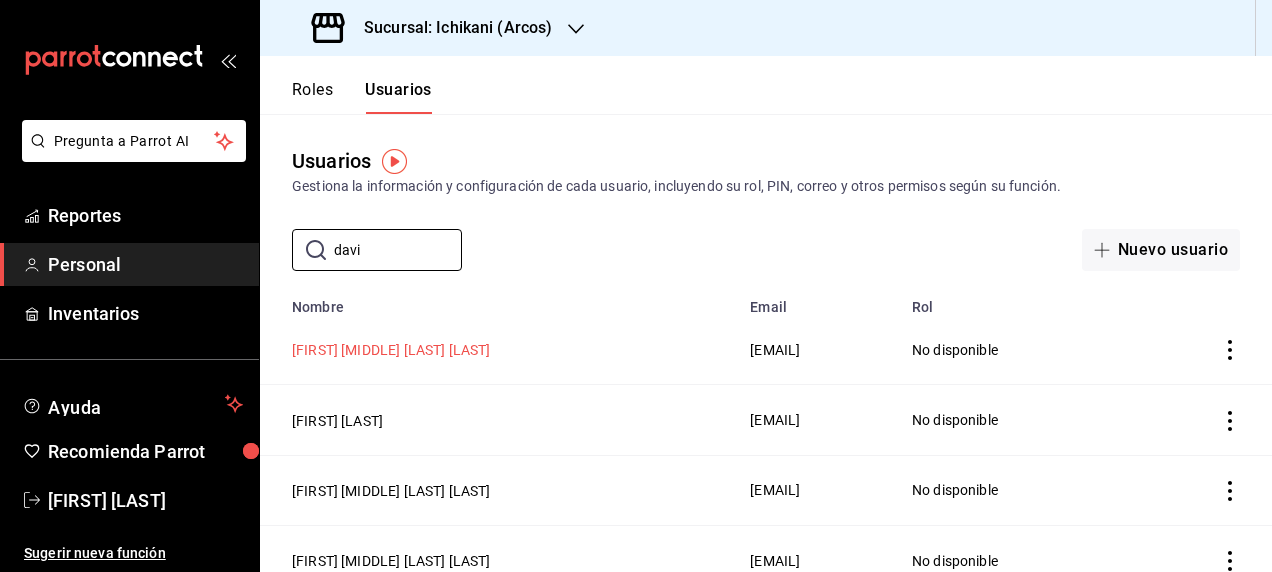 type on "davi" 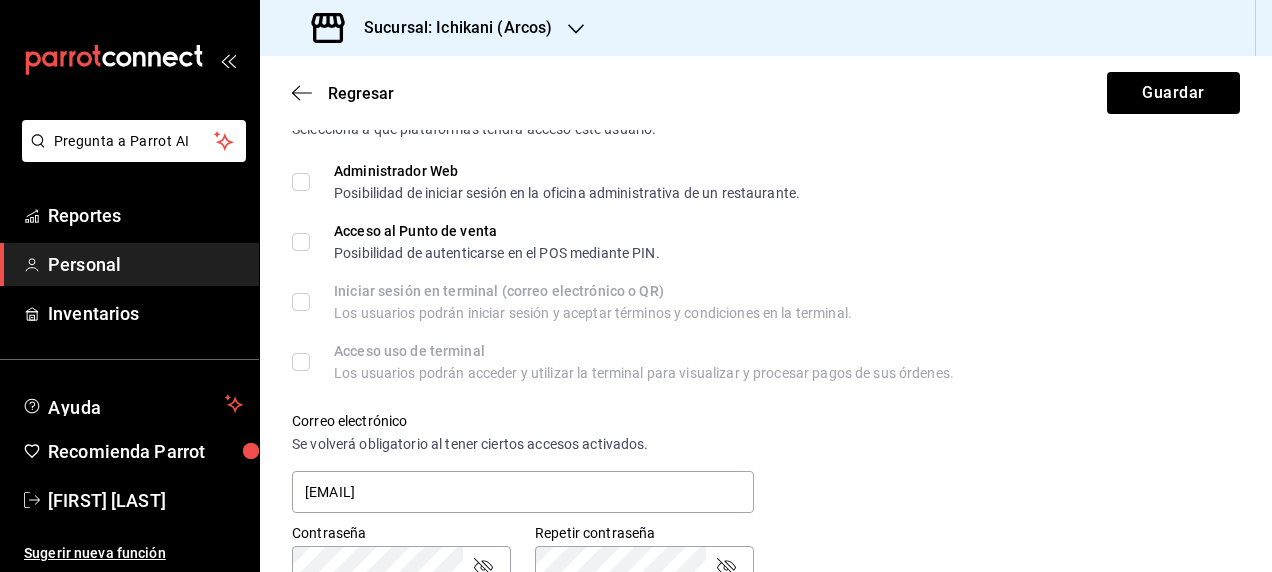scroll, scrollTop: 520, scrollLeft: 0, axis: vertical 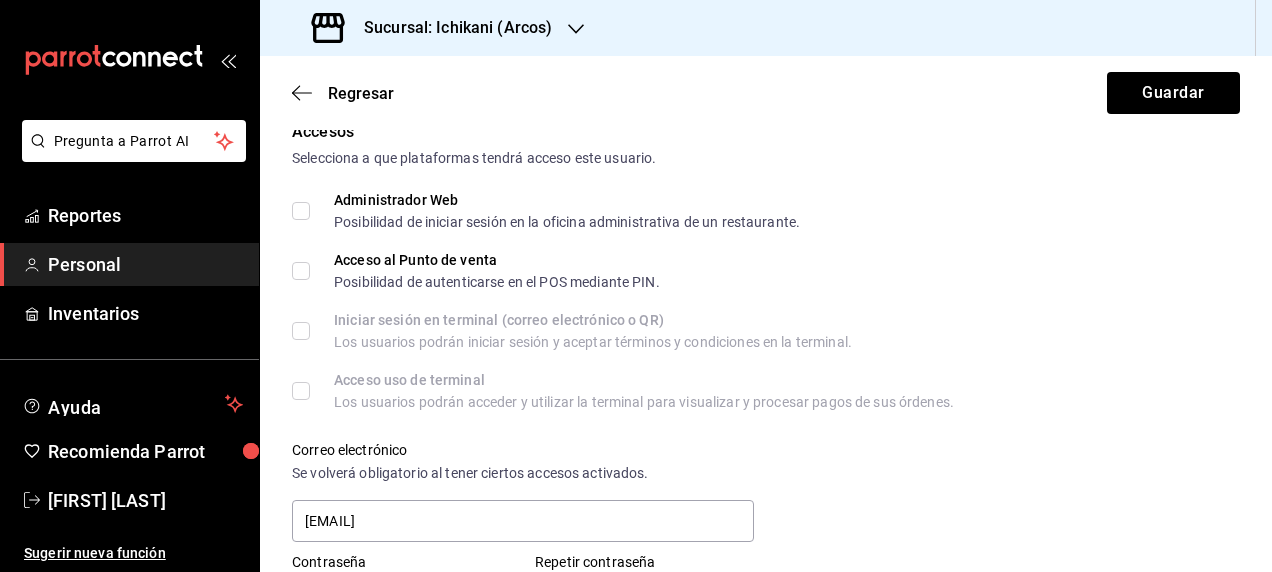 drag, startPoint x: 1249, startPoint y: 66, endPoint x: 1275, endPoint y: 70, distance: 26.305893 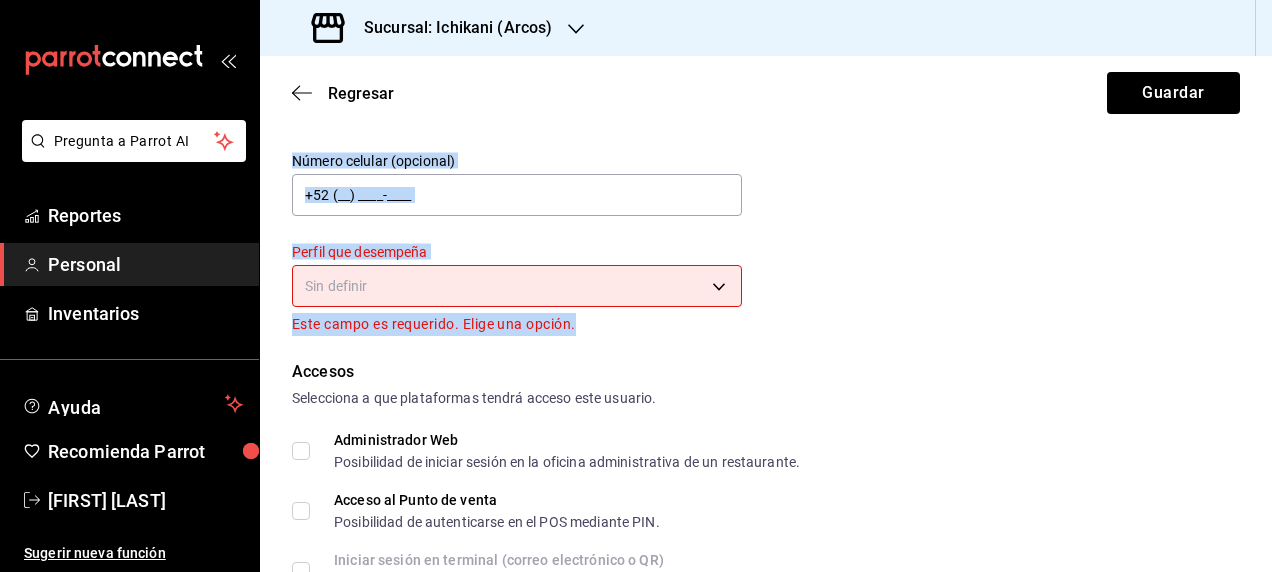 scroll, scrollTop: 222, scrollLeft: 0, axis: vertical 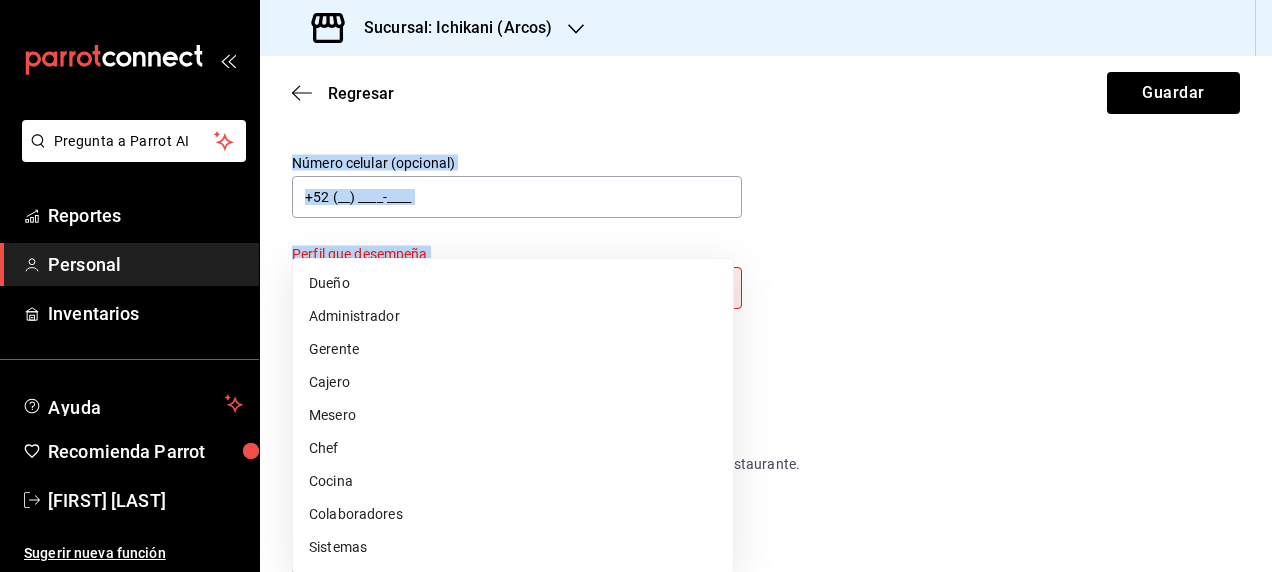 click on "Pregunta a Parrot AI Reportes   Personal   Inventarios   Ayuda Recomienda Parrot   Lourdes Baez   Sugerir nueva función   Sucursal: Ichikani (Arcos) Regresar Guardar Datos personales Nombre DAVID MARIO Apellido BARRIOS RODRIGUEZ Número celular (opcional) +52 (__) ____-____ Perfil que desempeña Sin definir Este campo es requerido. Elige una opción. Accesos Selecciona a que plataformas tendrá acceso este usuario. Administrador Web Posibilidad de iniciar sesión en la oficina administrativa de un restaurante.  Acceso al Punto de venta Posibilidad de autenticarse en el POS mediante PIN.  Iniciar sesión en terminal (correo electrónico o QR) Los usuarios podrán iniciar sesión y aceptar términos y condiciones en la terminal. Acceso uso de terminal Los usuarios podrán acceder y utilizar la terminal para visualizar y procesar pagos de sus órdenes. Correo electrónico Se volverá obligatorio al tener ciertos accesos activados. 37dd4172-5e5a-4489-8c52-e8e528873f30@fake.email Contraseña Contraseña PIN ​" at bounding box center (636, 286) 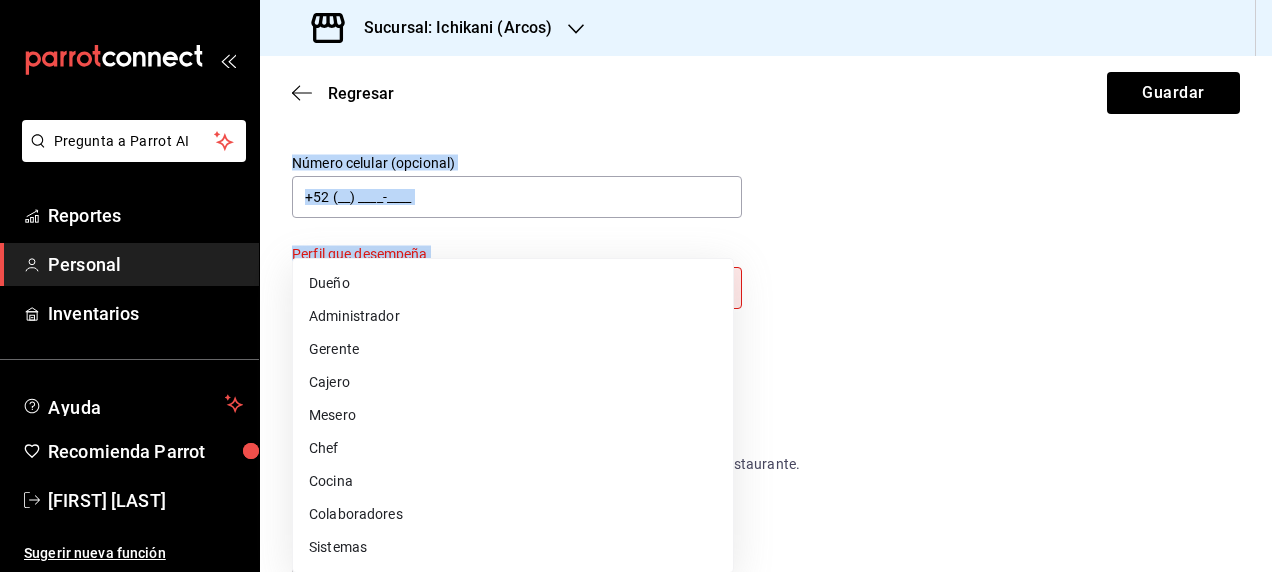 click on "Mesero" at bounding box center (513, 415) 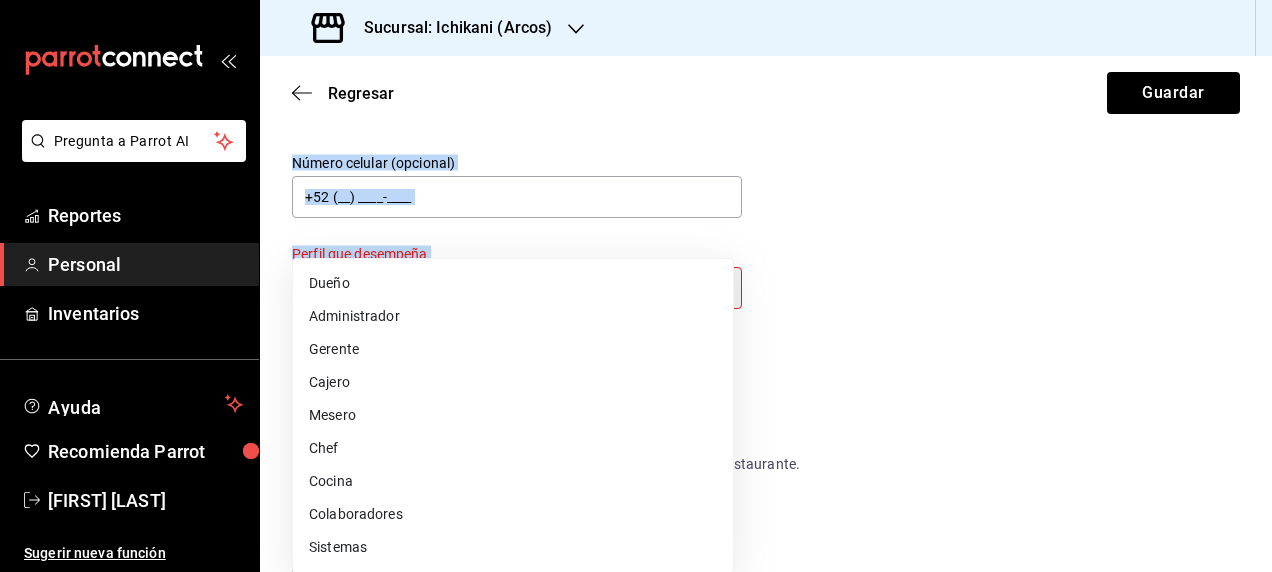 type on "WAITER" 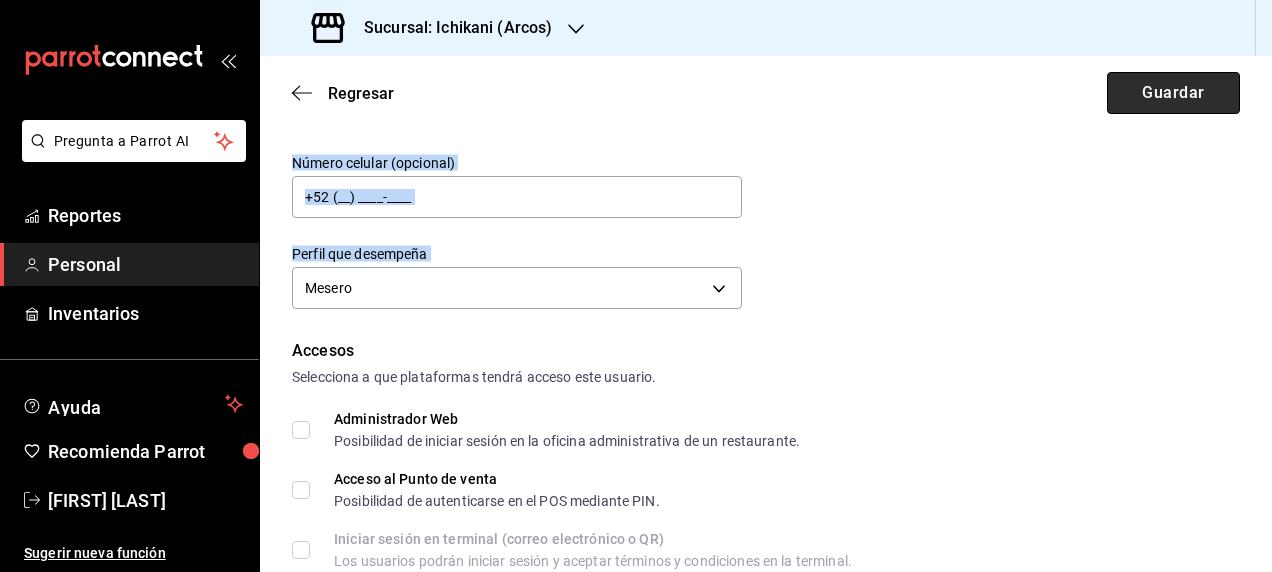 click on "Guardar" at bounding box center (1173, 93) 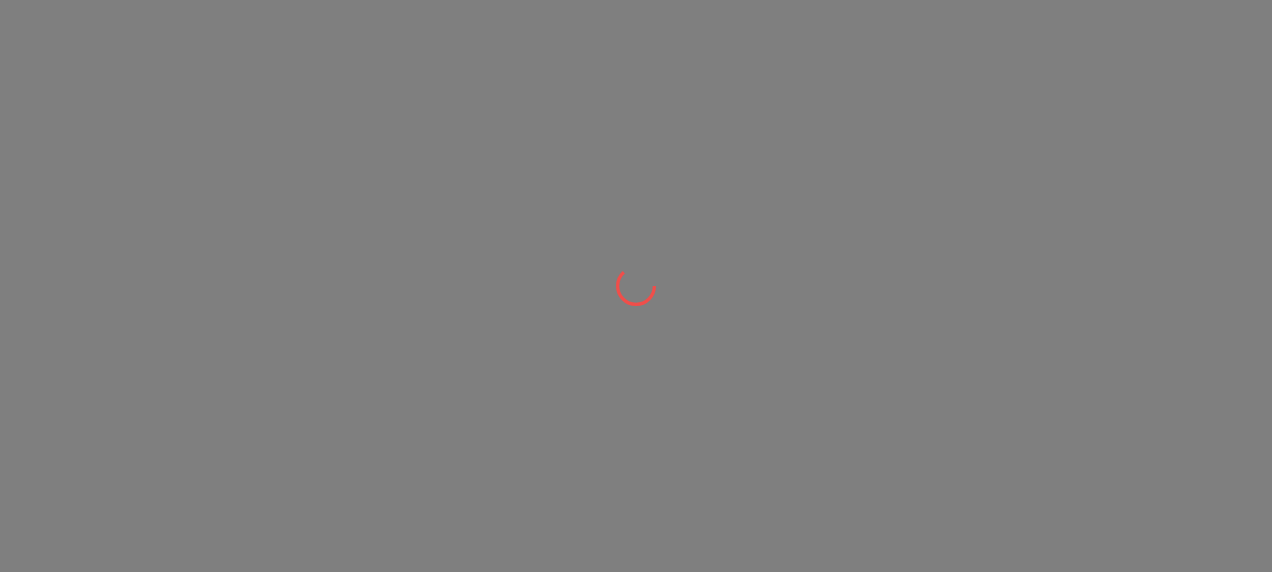 scroll, scrollTop: 0, scrollLeft: 0, axis: both 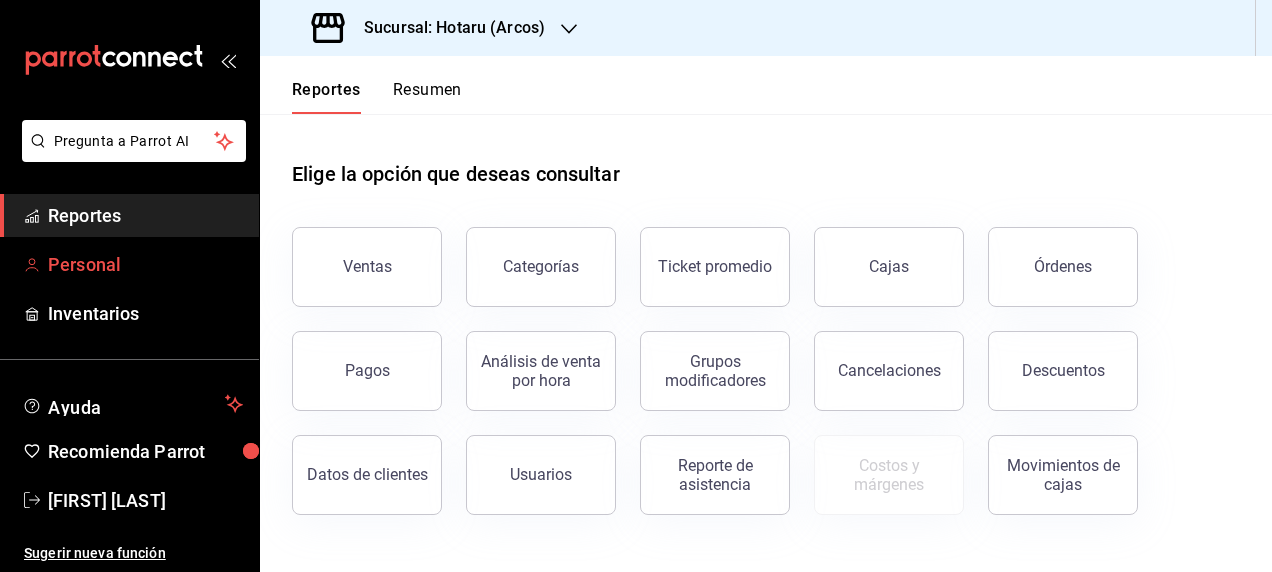 click on "Personal" at bounding box center (145, 264) 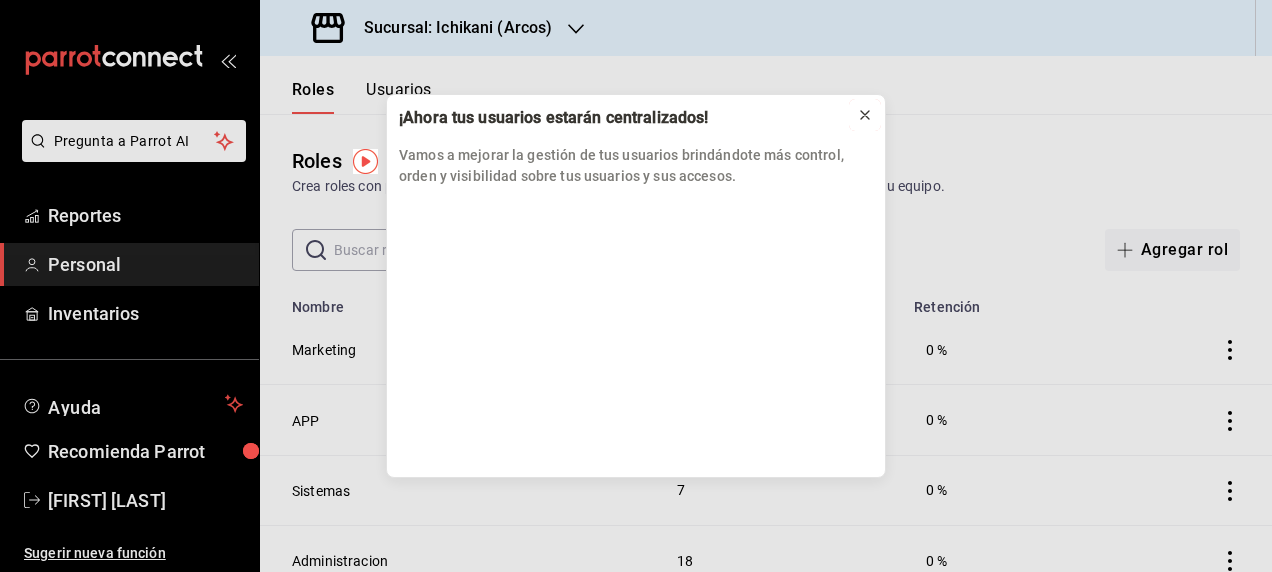 click 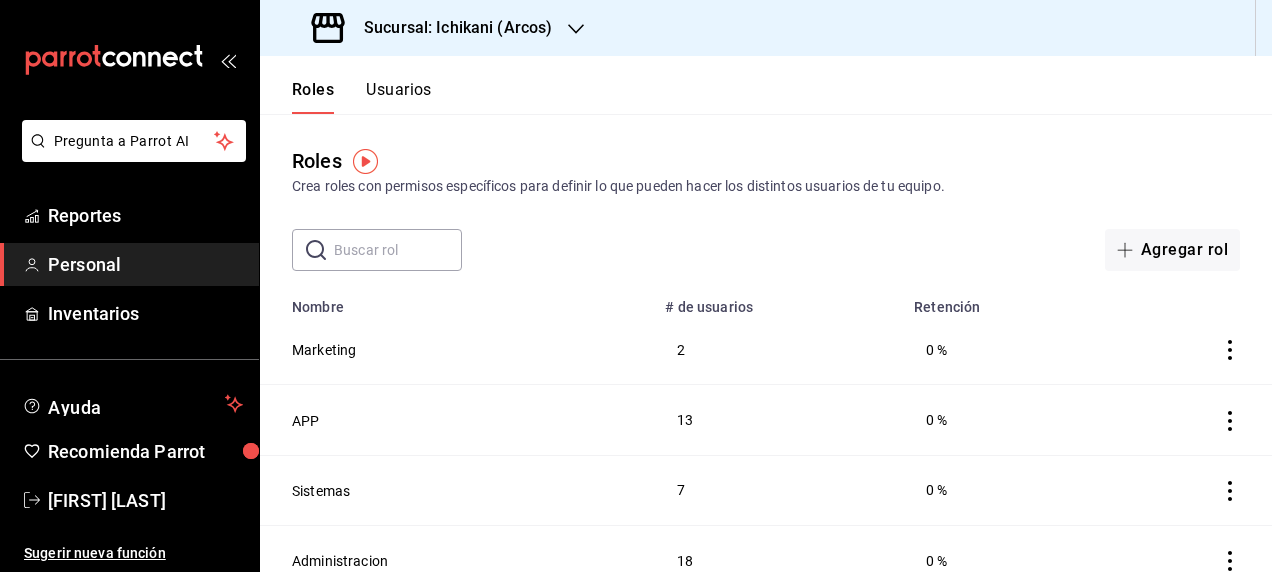 click on "Usuarios" at bounding box center (399, 97) 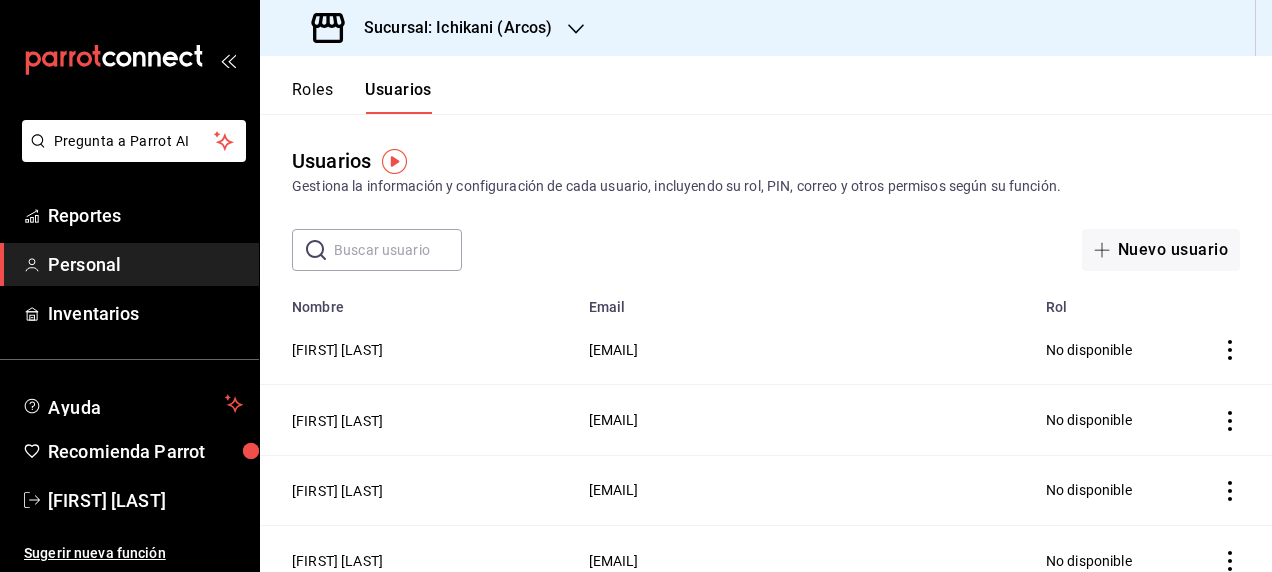 click at bounding box center [398, 250] 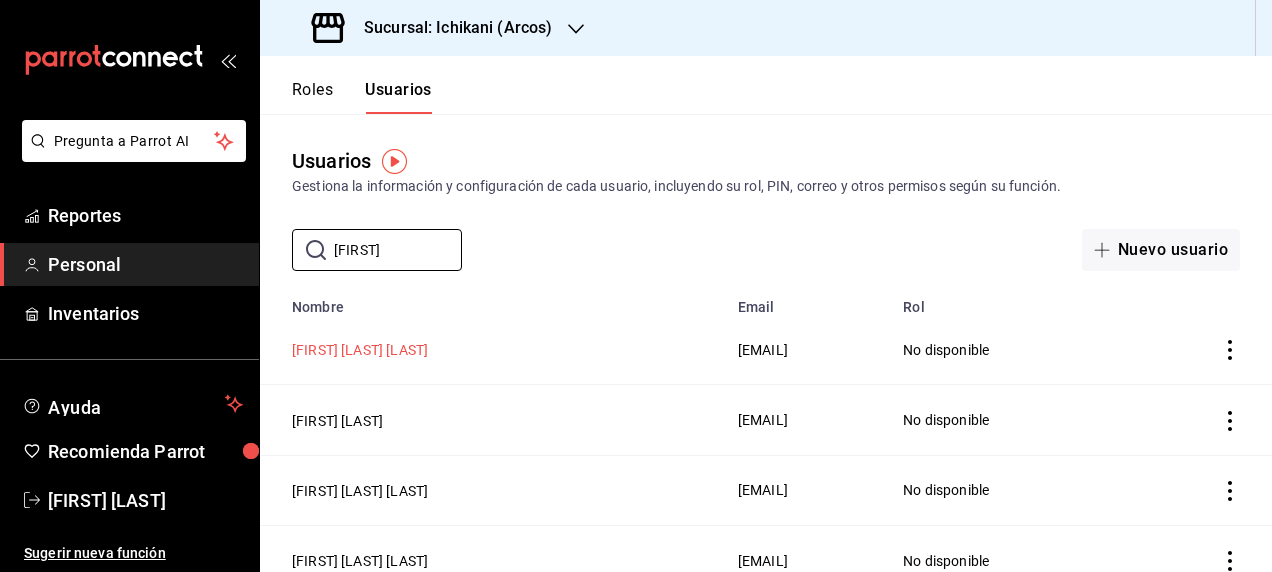 type on "[FIRST]" 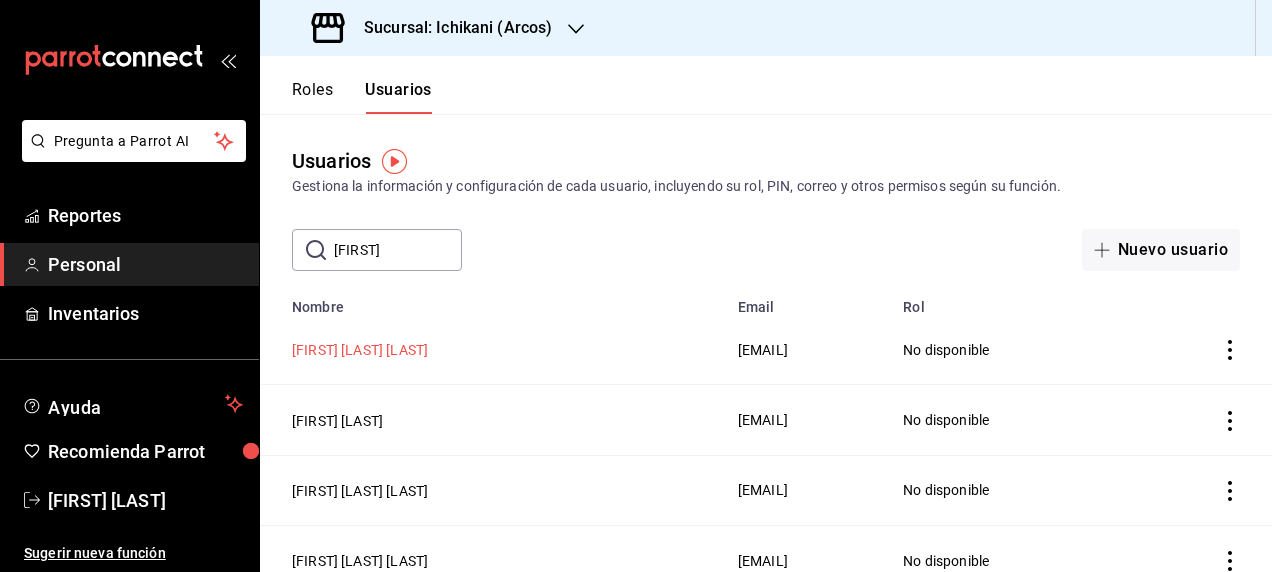 click on "[FIRST] [LAST] [LAST]" at bounding box center [360, 350] 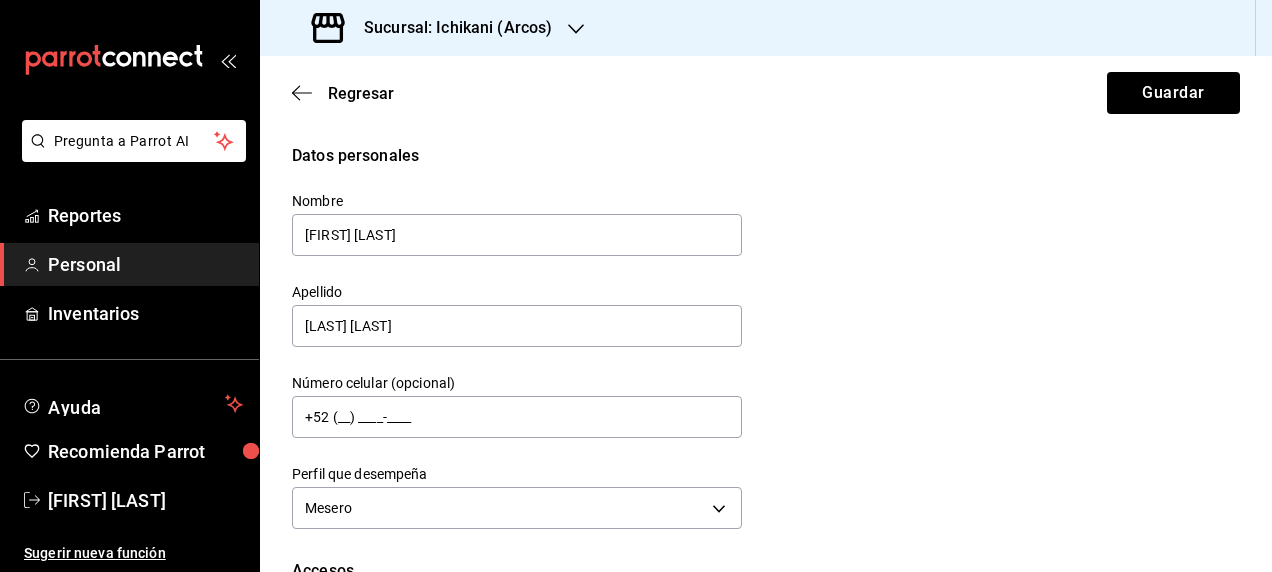 scroll, scrollTop: 0, scrollLeft: 0, axis: both 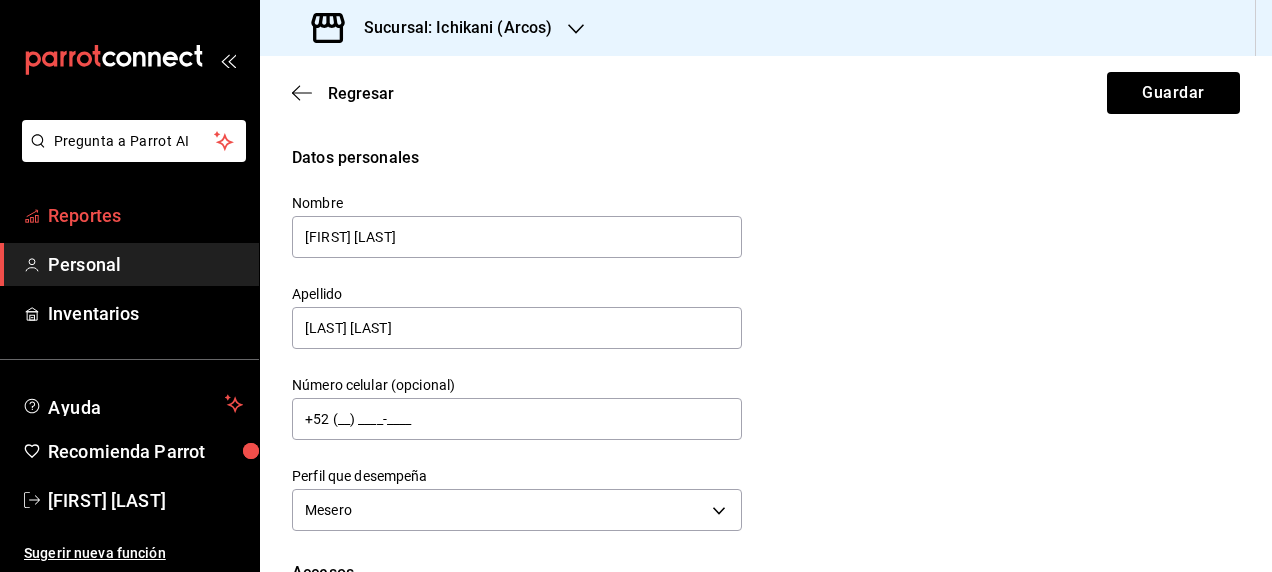 drag, startPoint x: 396, startPoint y: 229, endPoint x: 234, endPoint y: 235, distance: 162.11107 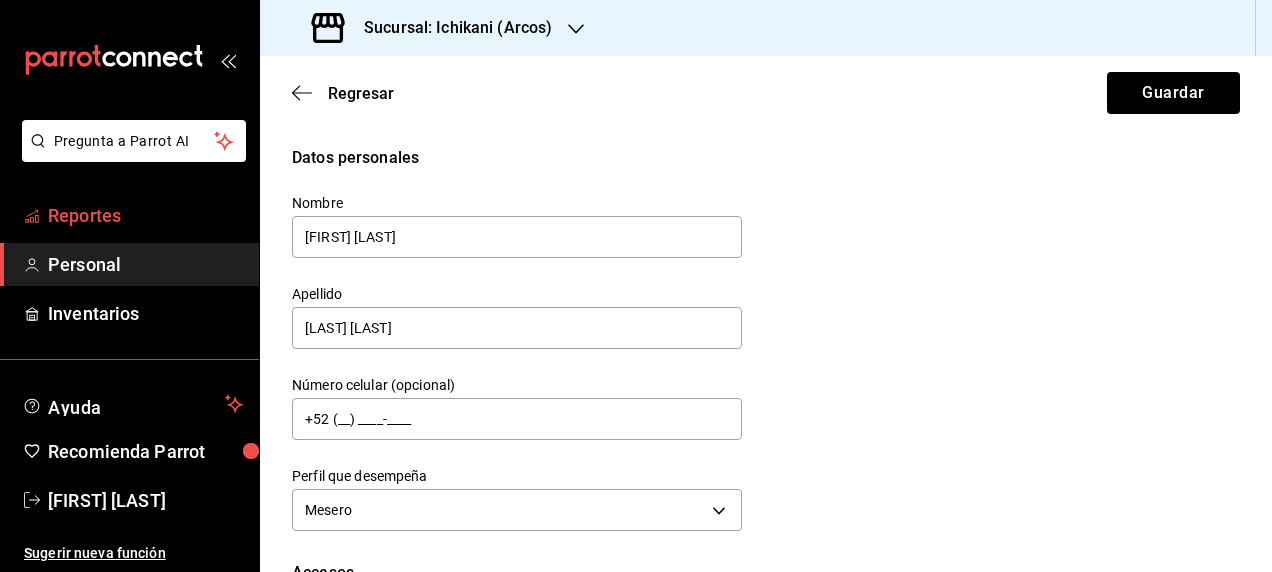 click on "Pregunta a Parrot AI Reportes   Personal   Inventarios   Ayuda Recomienda Parrot   Lourdes Baez   Sugerir nueva función   Sucursal: Ichikani (Arcos) Regresar Guardar Datos personales Nombre DAVID MARIO Apellido BARRIOS RODRIGUEZ Número celular (opcional) +52 (__) ____-____ Perfil que desempeña Mesero WAITER Accesos Selecciona a que plataformas tendrá acceso este usuario. Administrador Web Posibilidad de iniciar sesión en la oficina administrativa de un restaurante.  Acceso al Punto de venta Posibilidad de autenticarse en el POS mediante PIN.  Iniciar sesión en terminal (correo electrónico o QR) Los usuarios podrán iniciar sesión y aceptar términos y condiciones en la terminal. Acceso uso de terminal Los usuarios podrán acceder y utilizar la terminal para visualizar y procesar pagos de sus órdenes. Correo electrónico Se volverá obligatorio al tener ciertos accesos activados. 37dd4172-5e5a-4489-8c52-e8e528873f30@fake.email Contraseña Contraseña Repetir contraseña Repetir contraseña PIN ​" at bounding box center [636, 286] 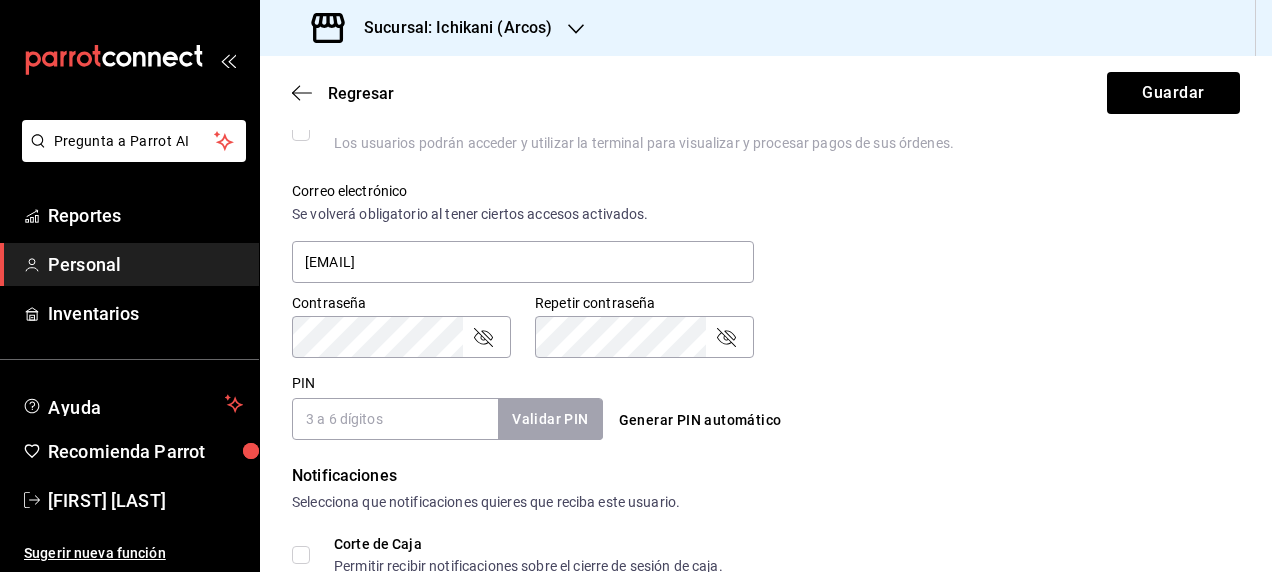 scroll, scrollTop: 800, scrollLeft: 0, axis: vertical 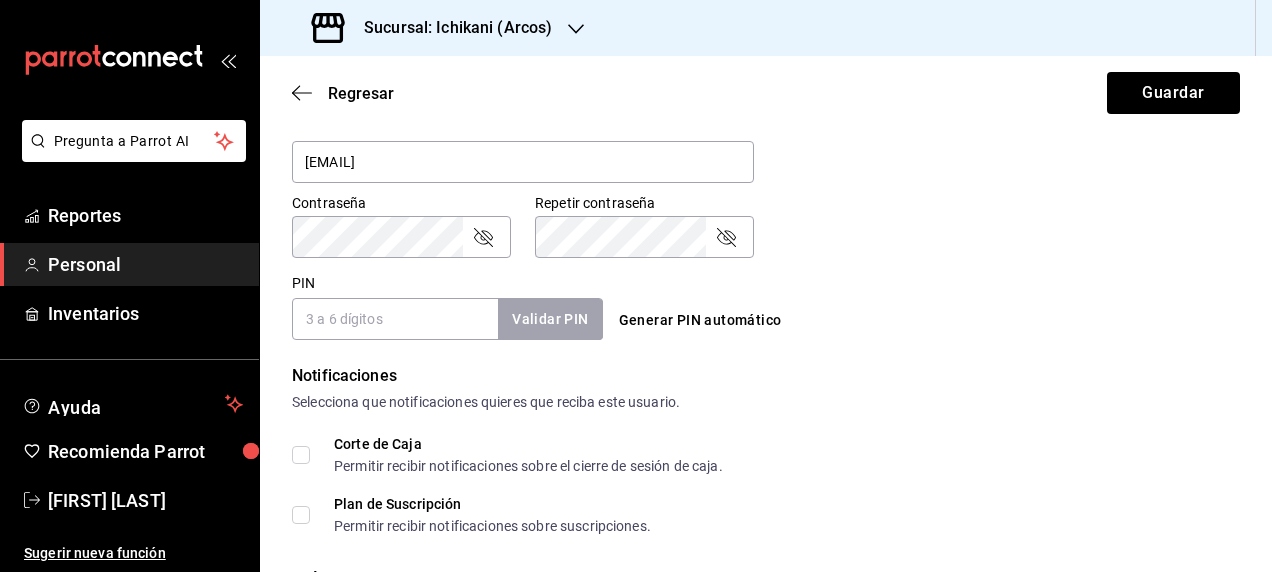 drag, startPoint x: 344, startPoint y: 314, endPoint x: 367, endPoint y: 312, distance: 23.086792 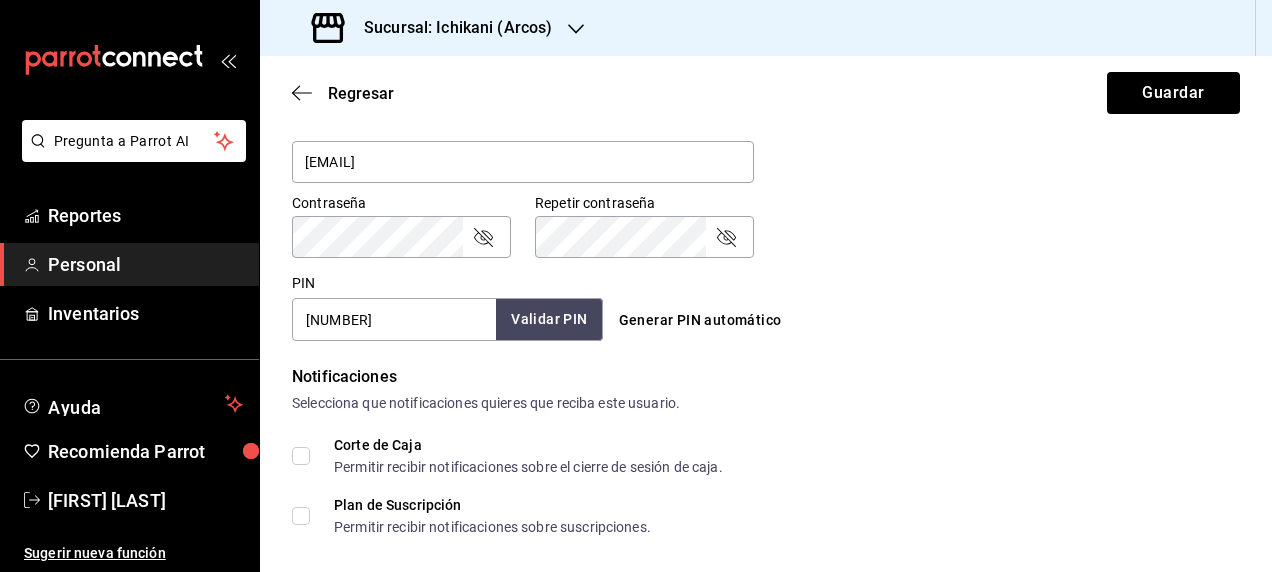 click on "Validar PIN" at bounding box center (549, 319) 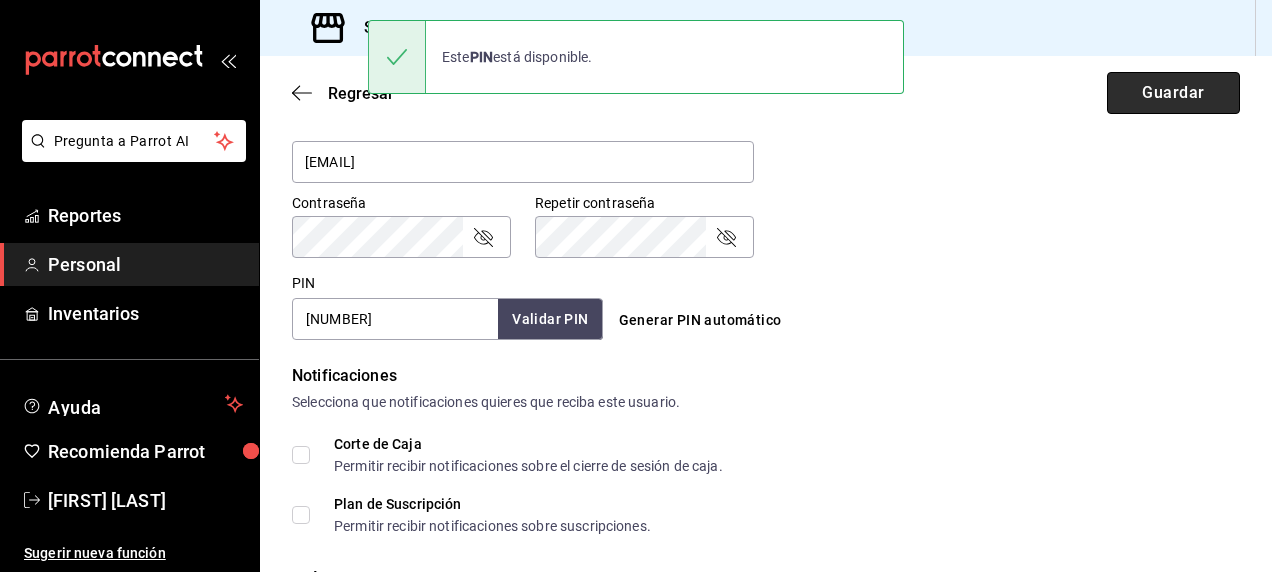 click on "Guardar" at bounding box center [1173, 93] 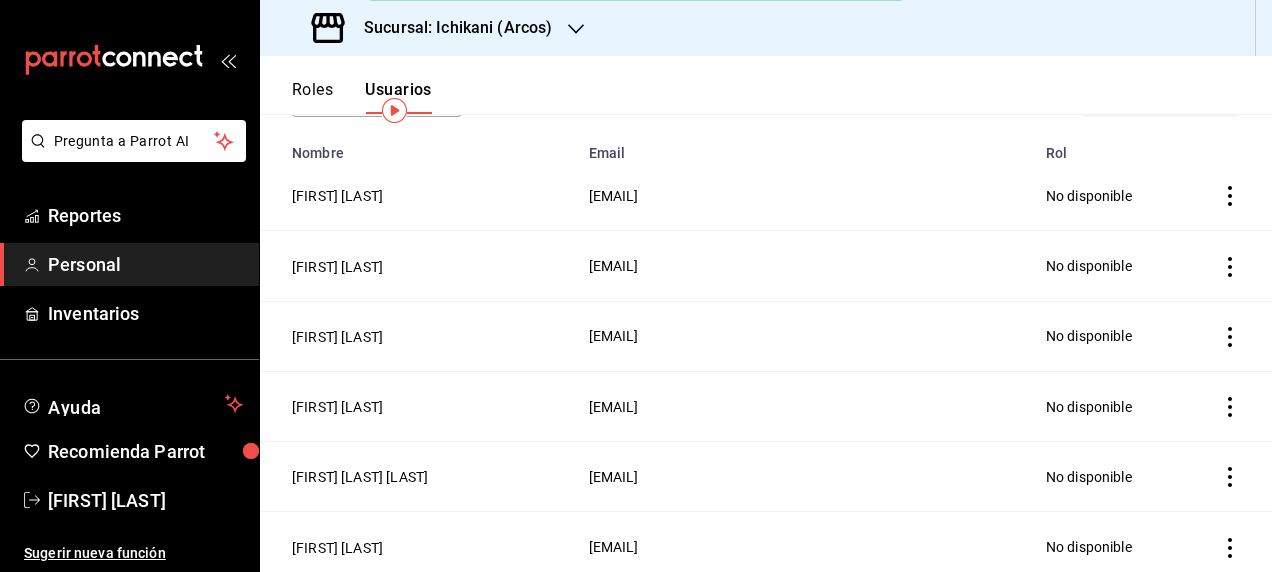 scroll, scrollTop: 0, scrollLeft: 0, axis: both 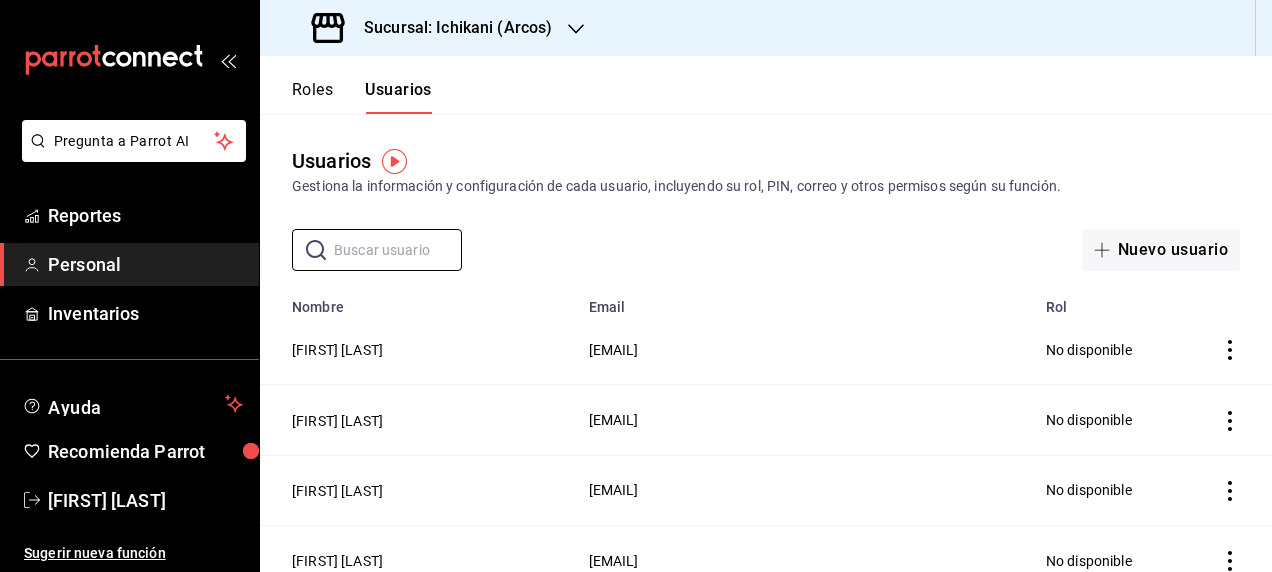 drag, startPoint x: 346, startPoint y: 248, endPoint x: 510, endPoint y: 247, distance: 164.00305 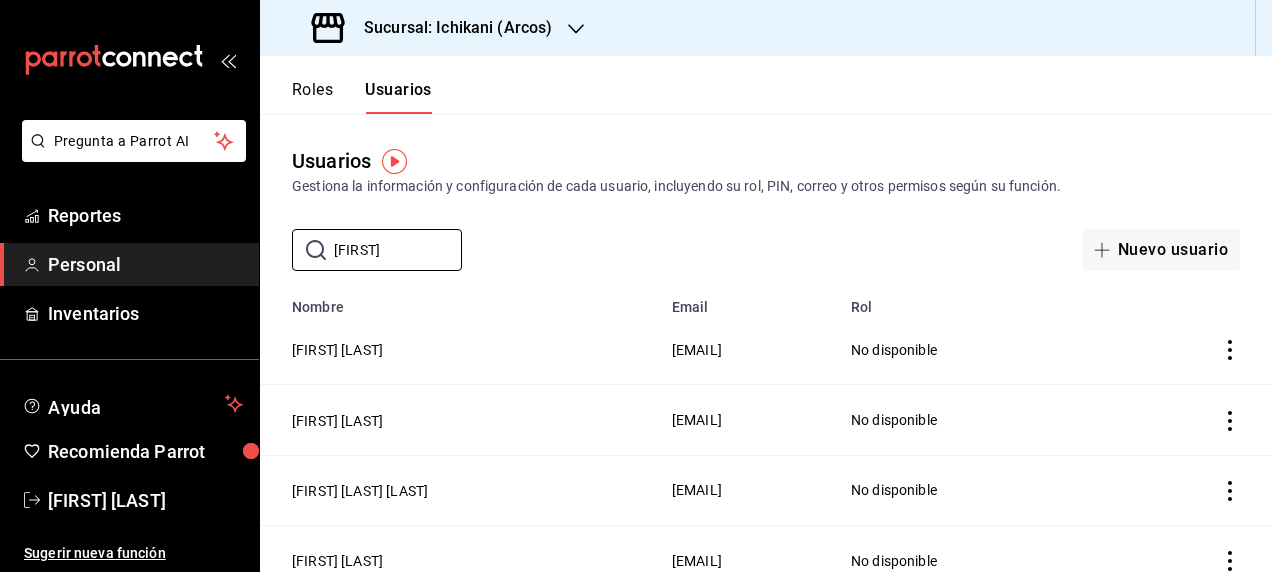 drag, startPoint x: 388, startPoint y: 250, endPoint x: 230, endPoint y: 252, distance: 158.01266 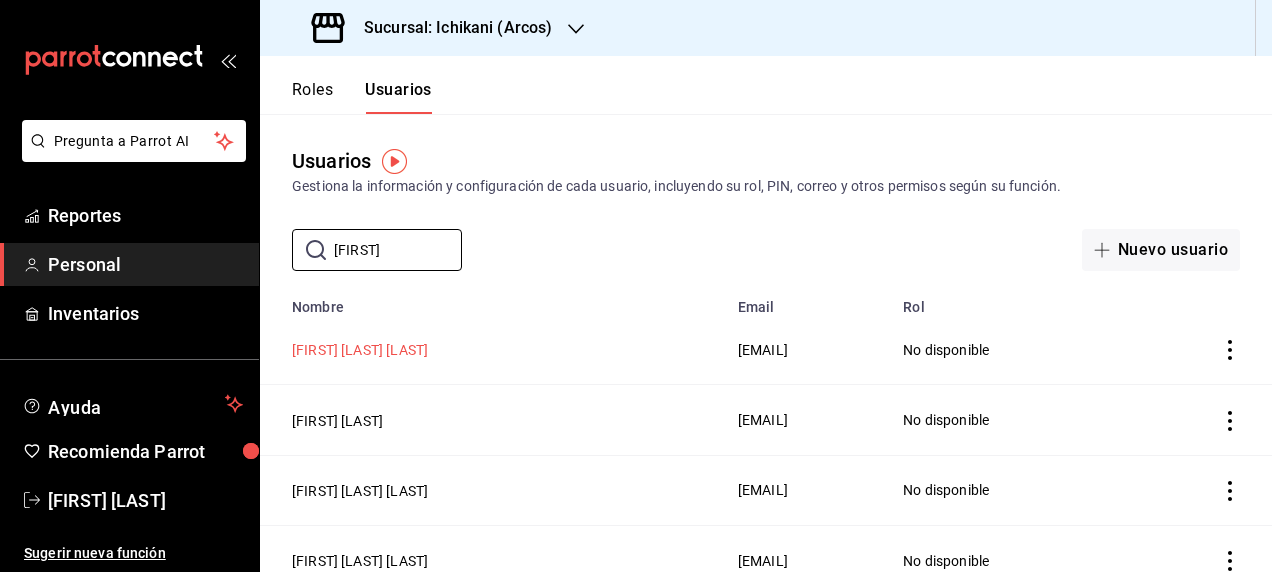 type on "david" 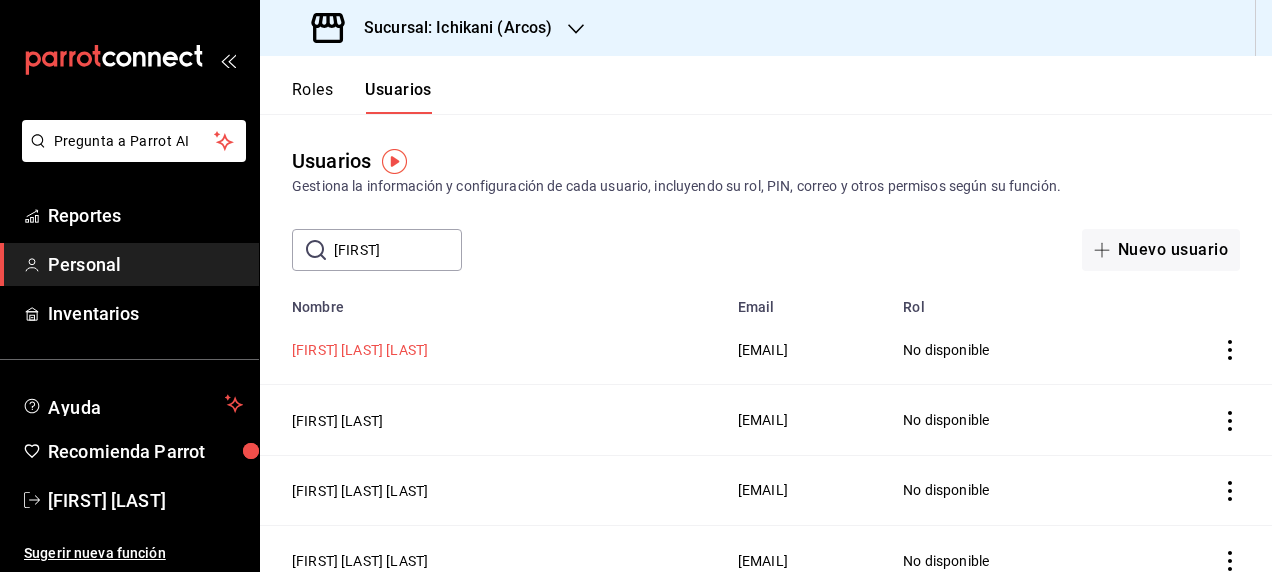 click on "DAVID MARIO BARRIOS RODRIGUEZ" at bounding box center (360, 350) 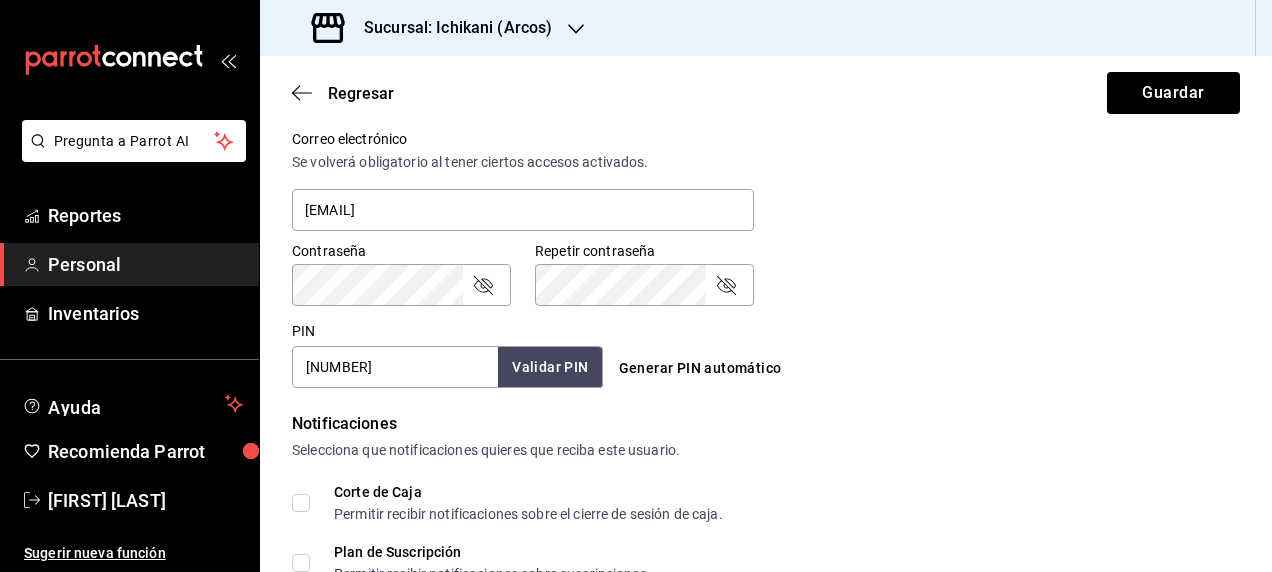 scroll, scrollTop: 800, scrollLeft: 0, axis: vertical 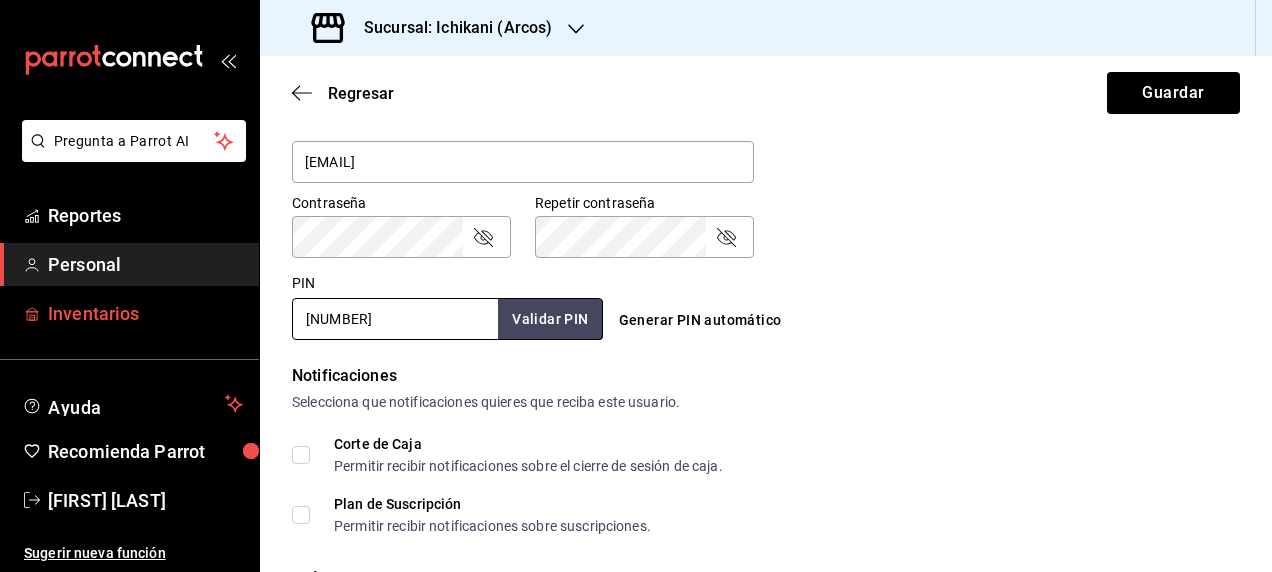 drag, startPoint x: 376, startPoint y: 322, endPoint x: 192, endPoint y: 322, distance: 184 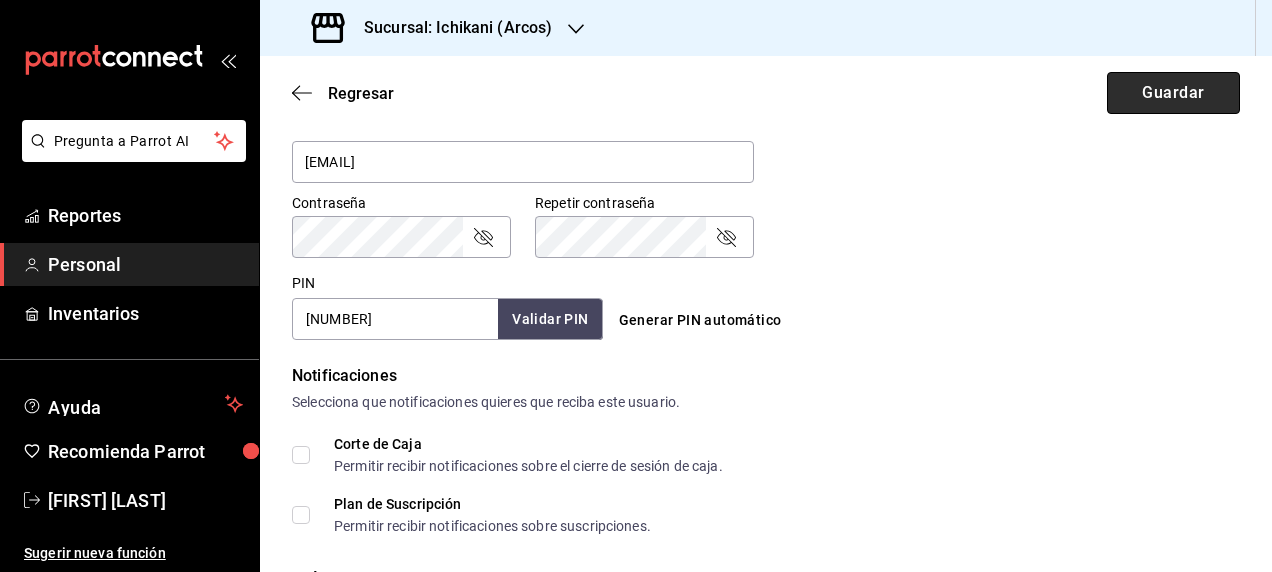 click on "Guardar" at bounding box center [1173, 93] 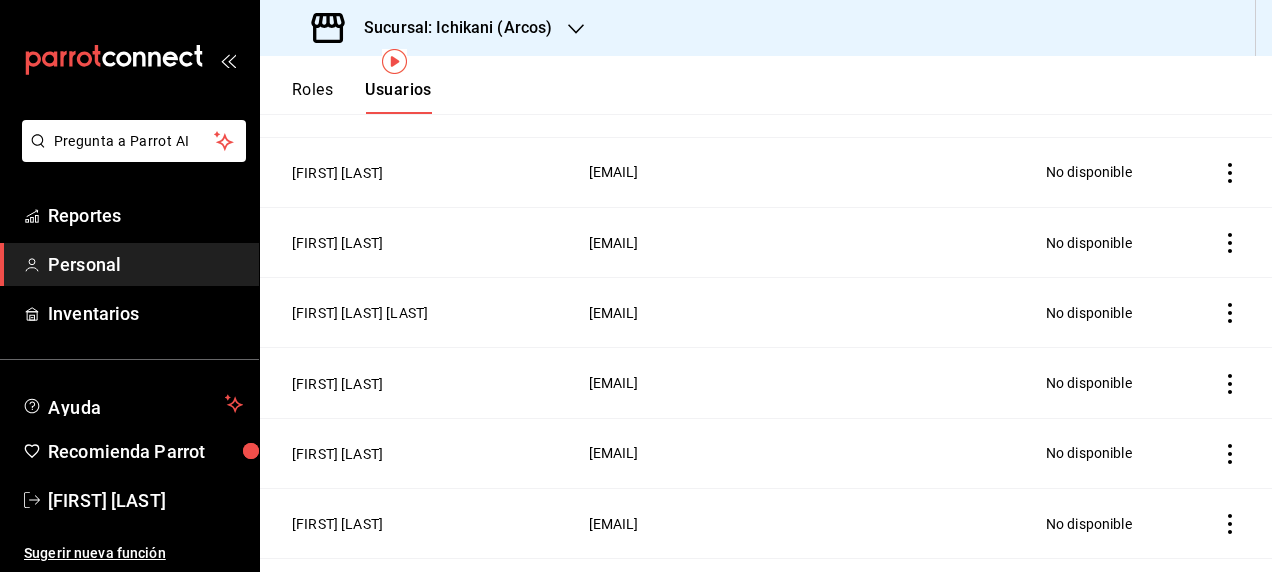 scroll, scrollTop: 100, scrollLeft: 0, axis: vertical 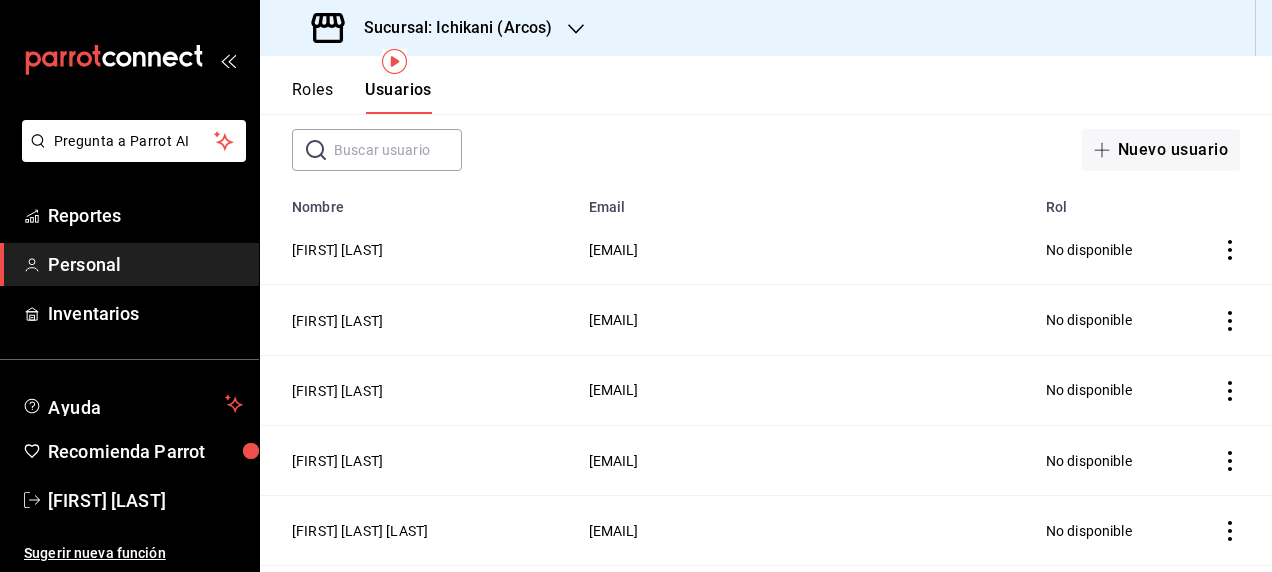 click at bounding box center [398, 150] 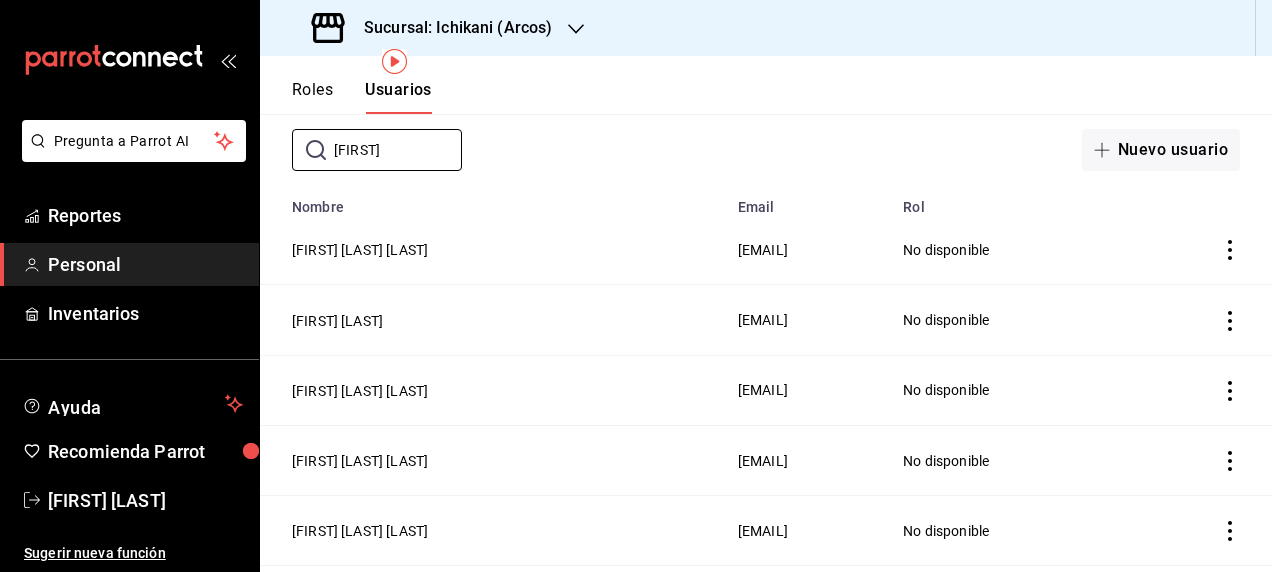 type on "david" 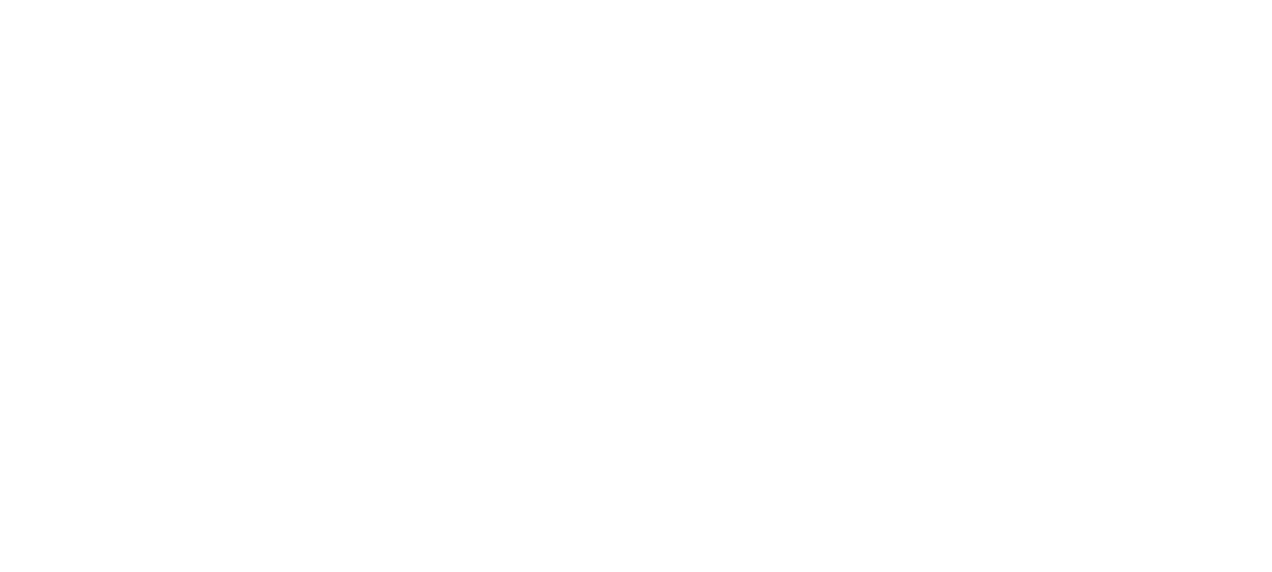 scroll, scrollTop: 0, scrollLeft: 0, axis: both 